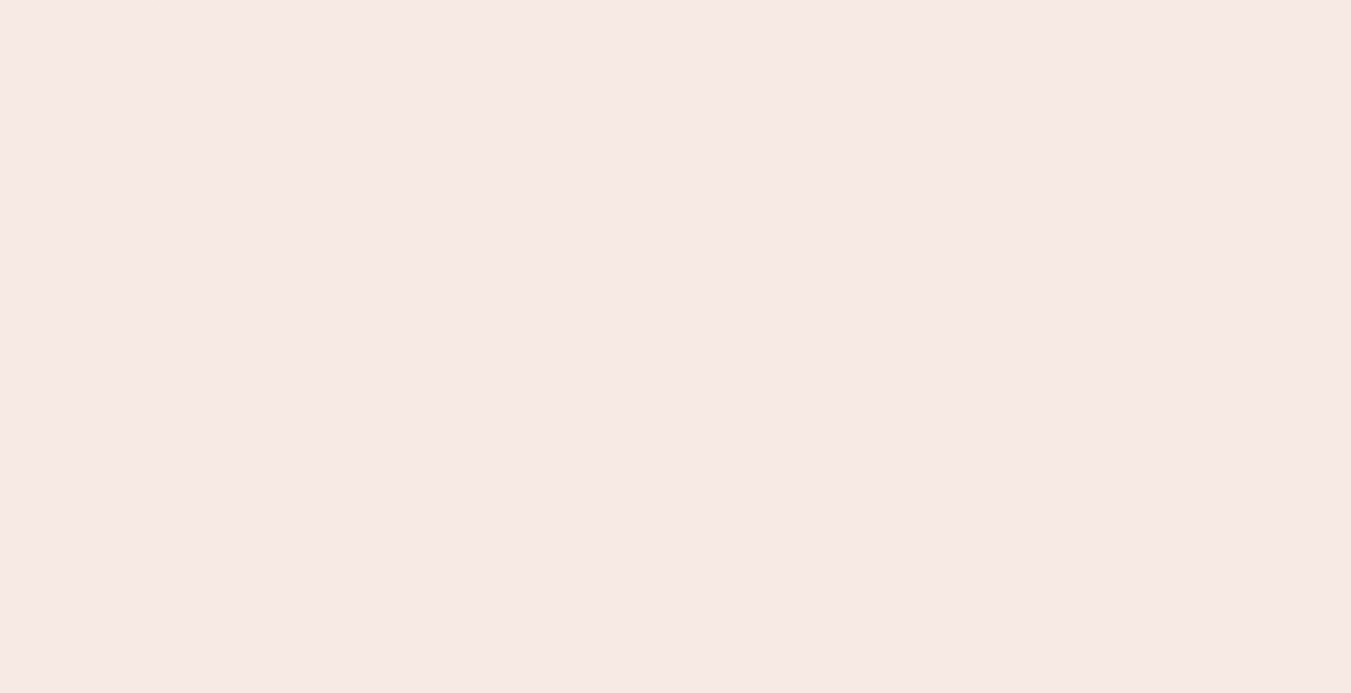 scroll, scrollTop: 0, scrollLeft: 0, axis: both 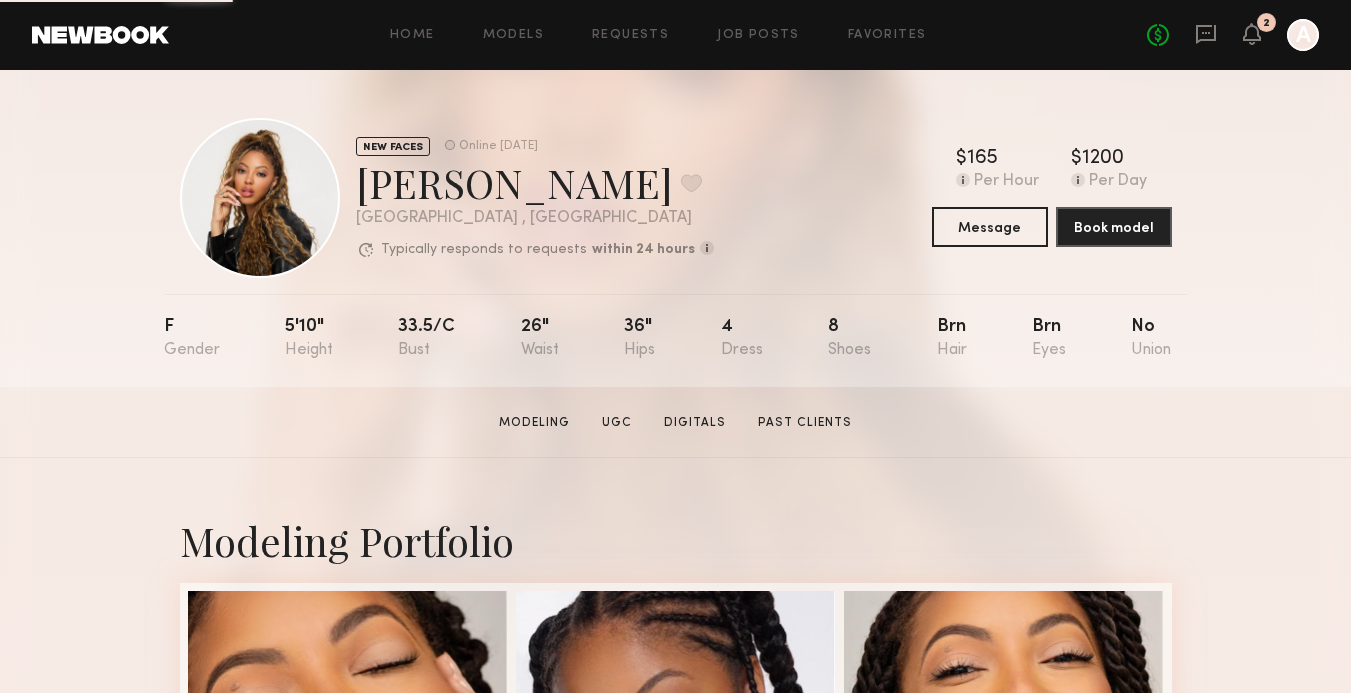 click on "2" 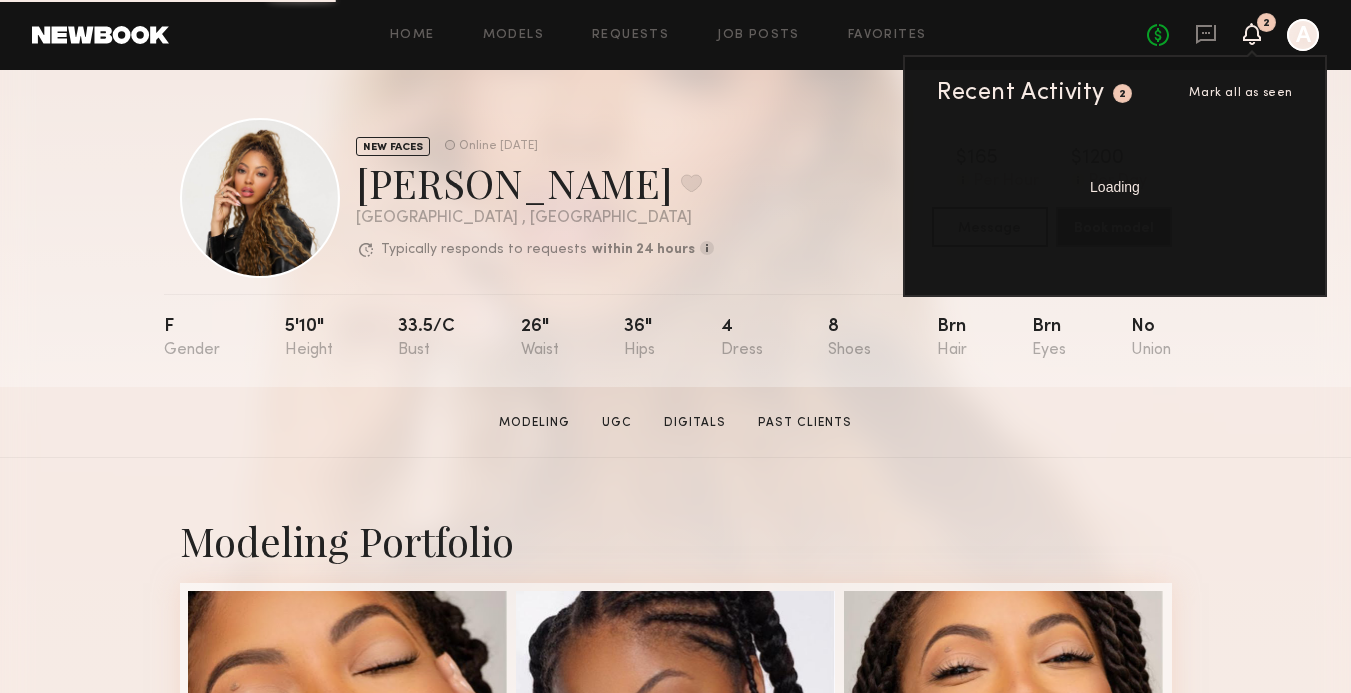 click 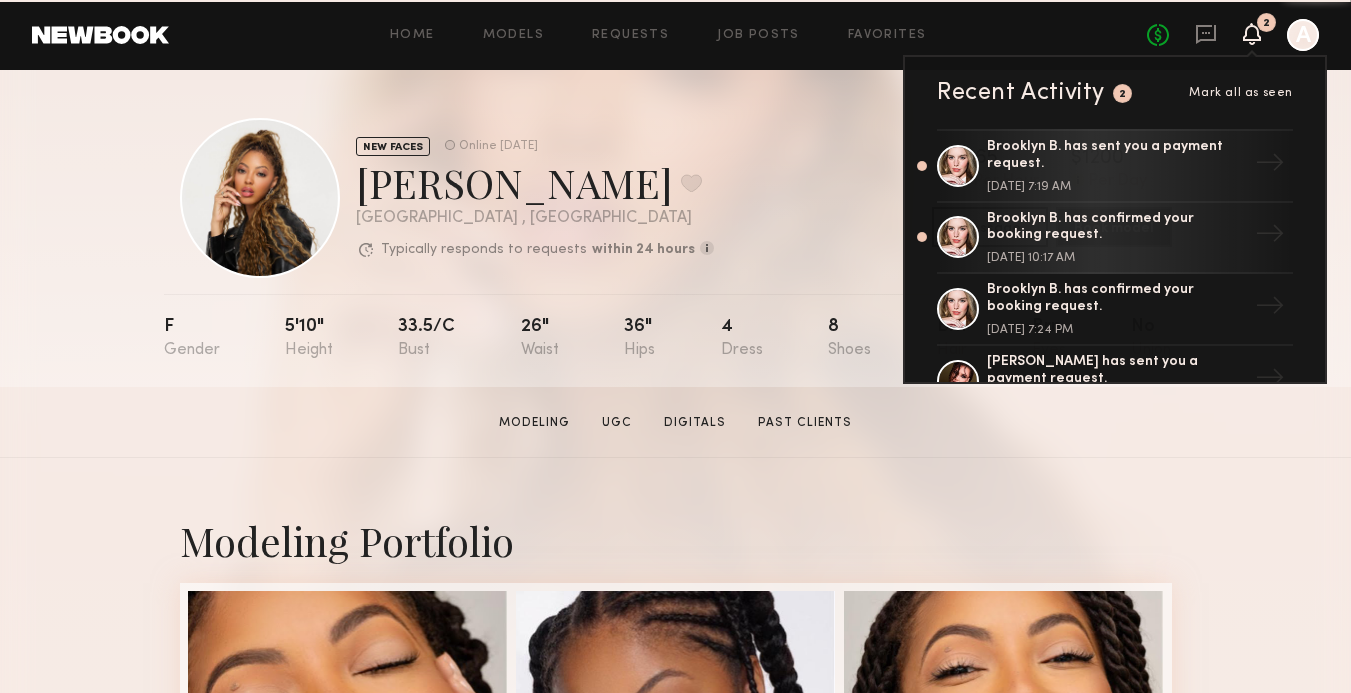click on "Home Models Requests Job Posts Favorites Sign Out No fees up to $5,000 2 Recent Activity 2 Mark all as seen Brooklyn B. has sent you a payment request. [DATE] 7:19 AM → Brooklyn B. has confirmed your booking request. [DATE] 10:17 AM → Brooklyn B. has confirmed your booking request. [DATE] 7:24 PM → [PERSON_NAME] has sent you a payment request. [DATE] 12:49 PM → [PERSON_NAME] has sent you a payment request. [DATE] 11:17 AM → [PERSON_NAME] has sent you a payment request. [DATE] 2:11 PM → Heads up, Hailey M. will be automatically released from your option unless booked soon. [DATE] 11:35 AM → [PERSON_NAME] has confirmed your option request. [DATE] 1:19 PM → [PERSON_NAME] has declined your option request. [DATE] 10:17 PM → [PERSON_NAME] has confirmed your option request. [DATE] 1:04 PM → [PERSON_NAME] has confirmed your option request. [DATE] 11:11 AM → [PERSON_NAME] has confirmed your option request. → →" 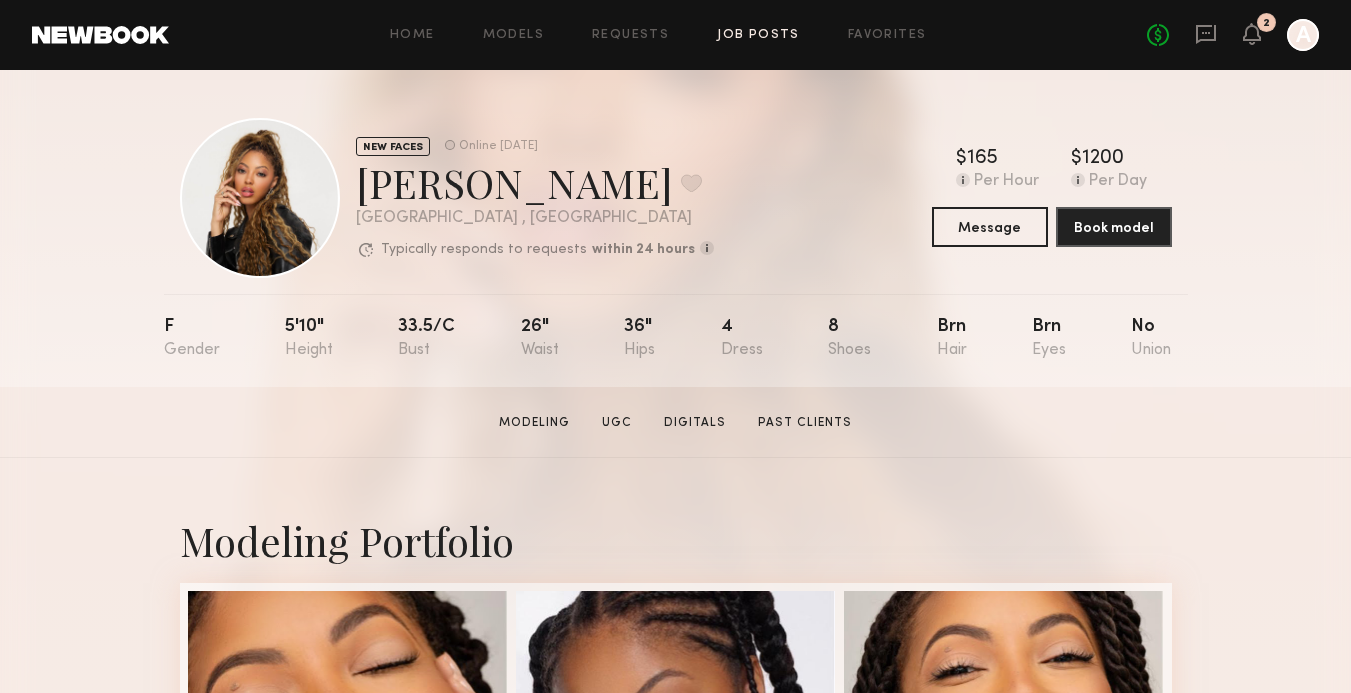 click on "Job Posts" 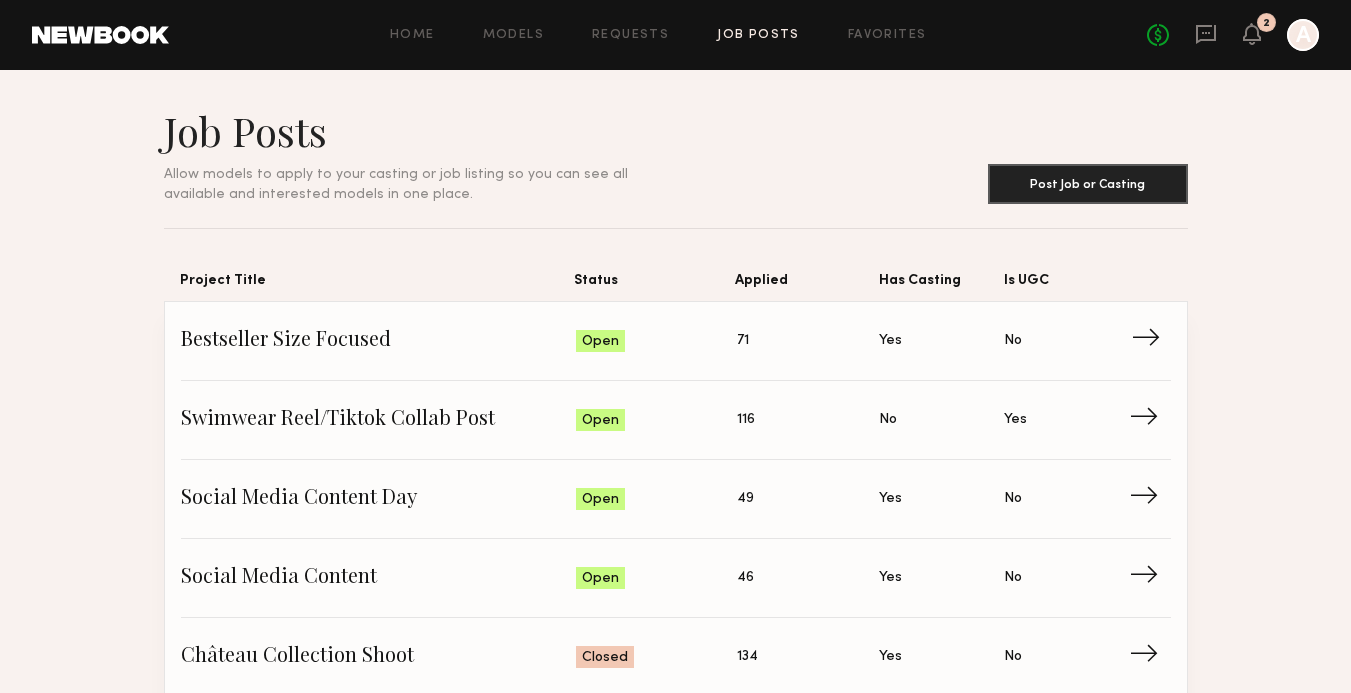 click on "Status: Open" 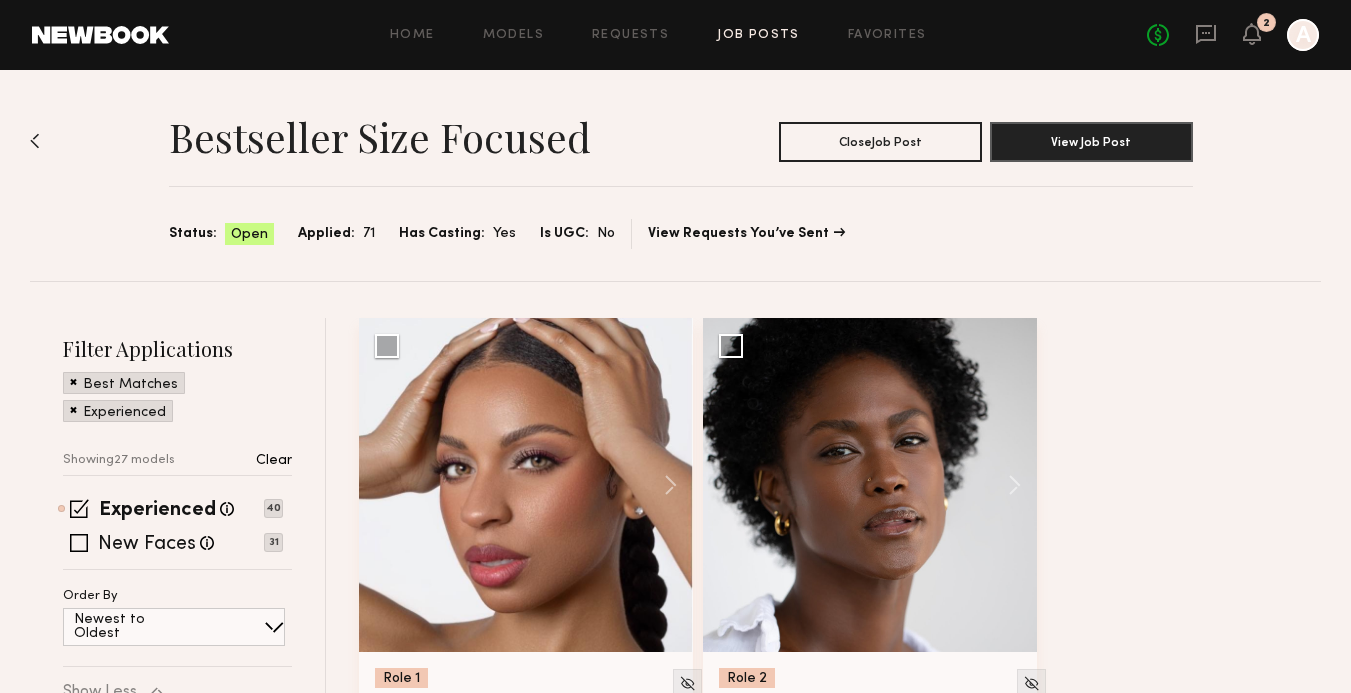 click on "Best Matches" 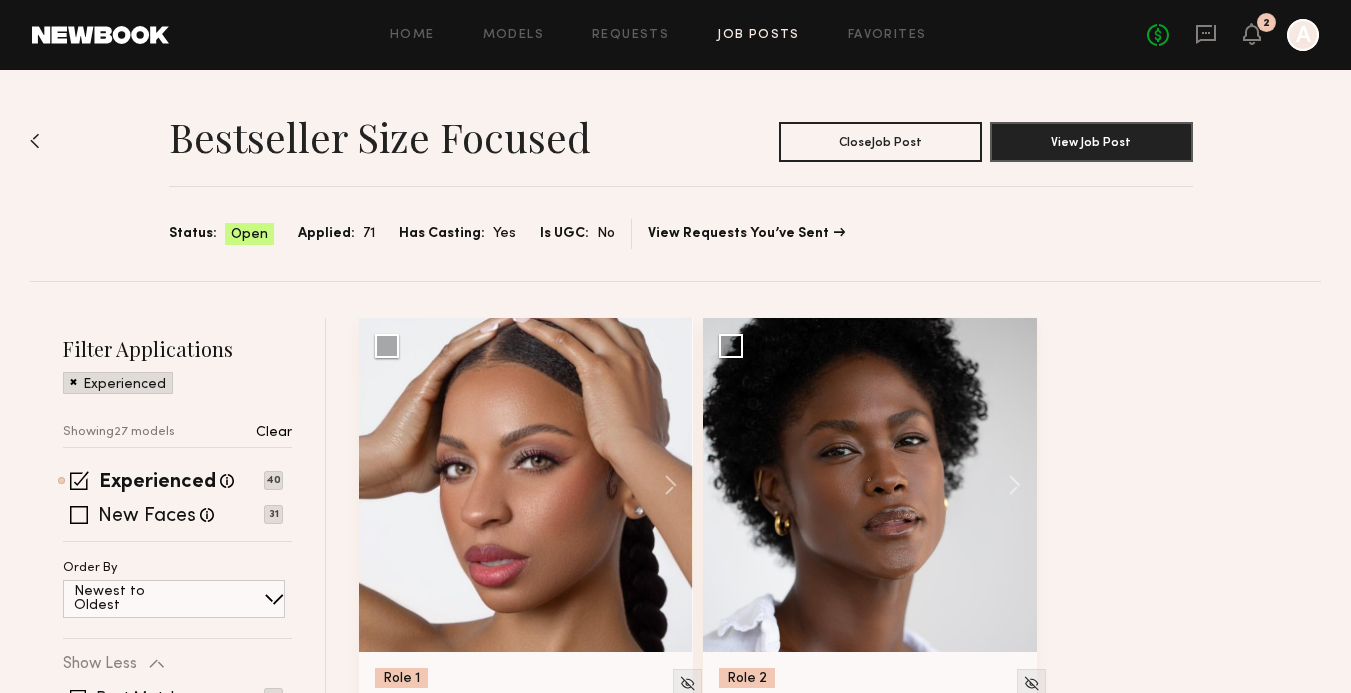 click 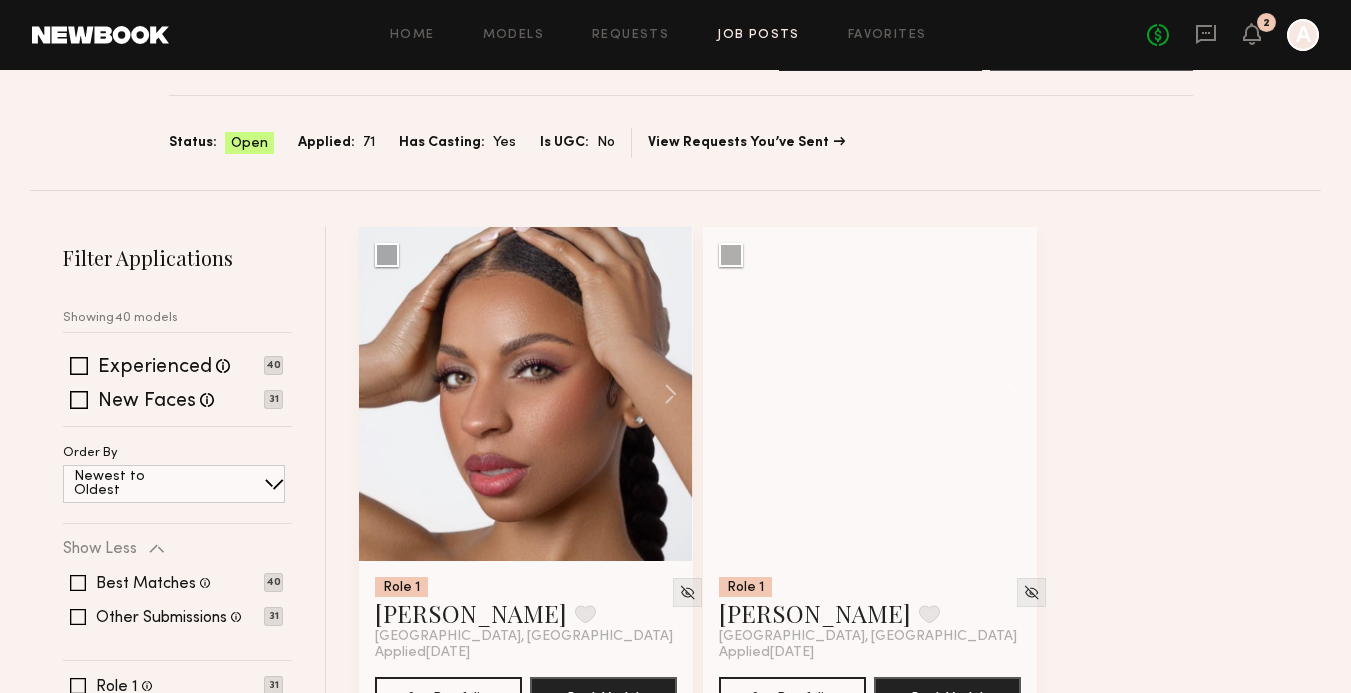scroll, scrollTop: 157, scrollLeft: 0, axis: vertical 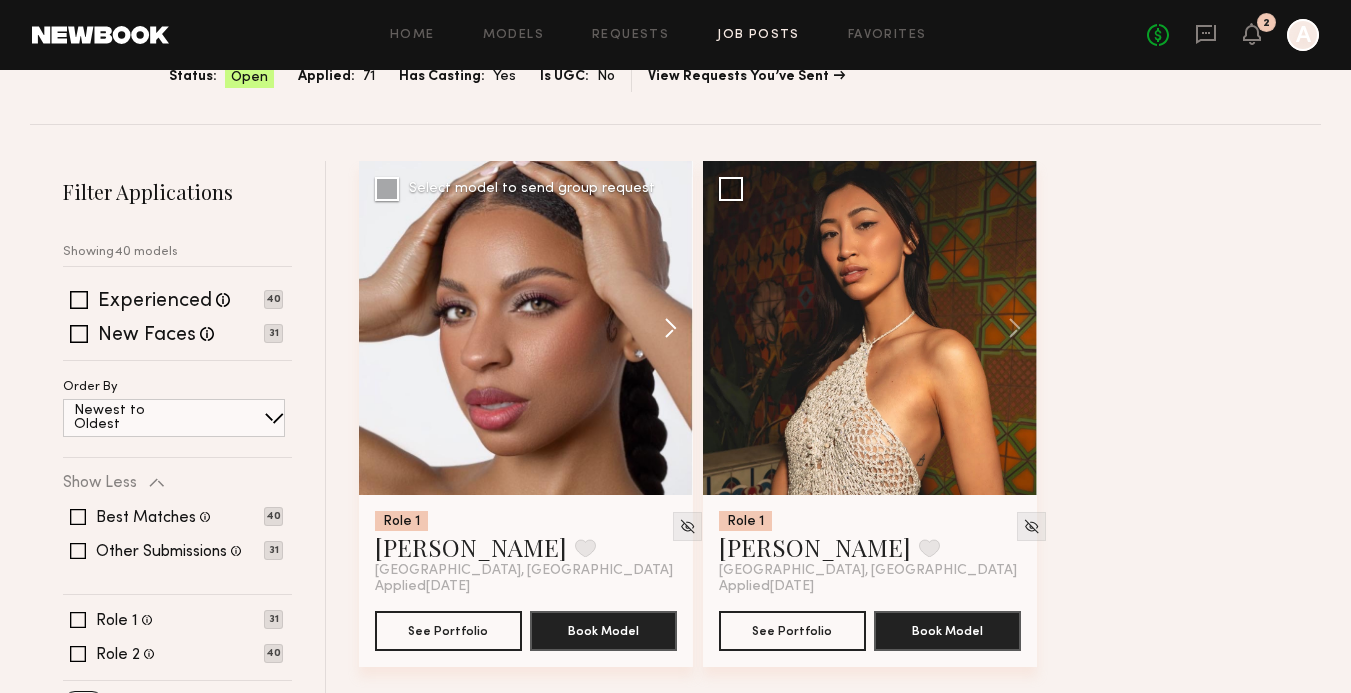 click 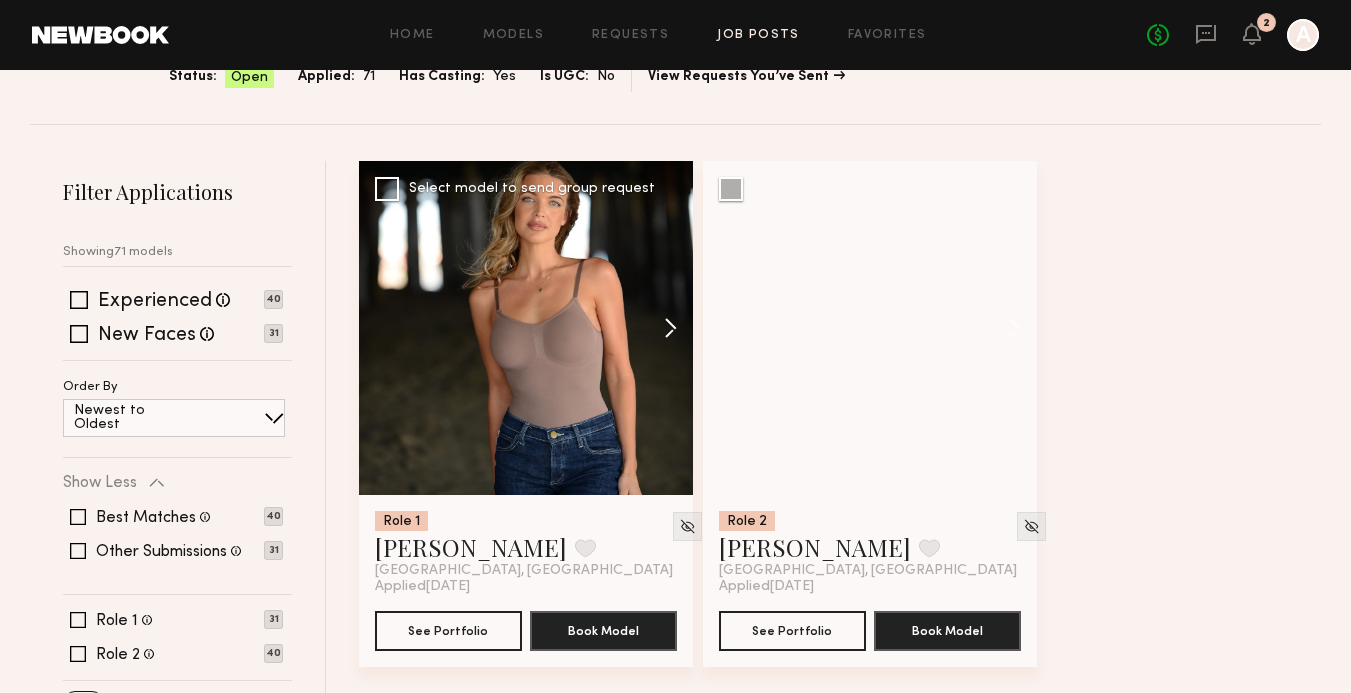click 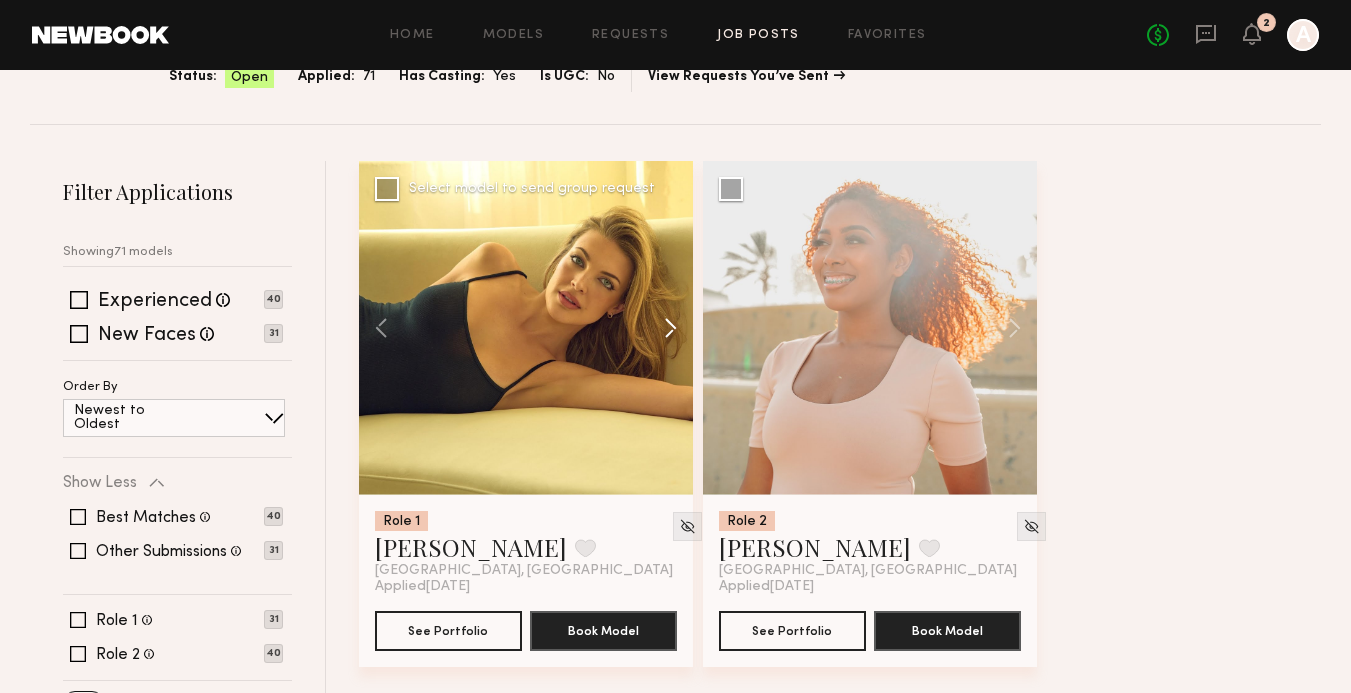 click 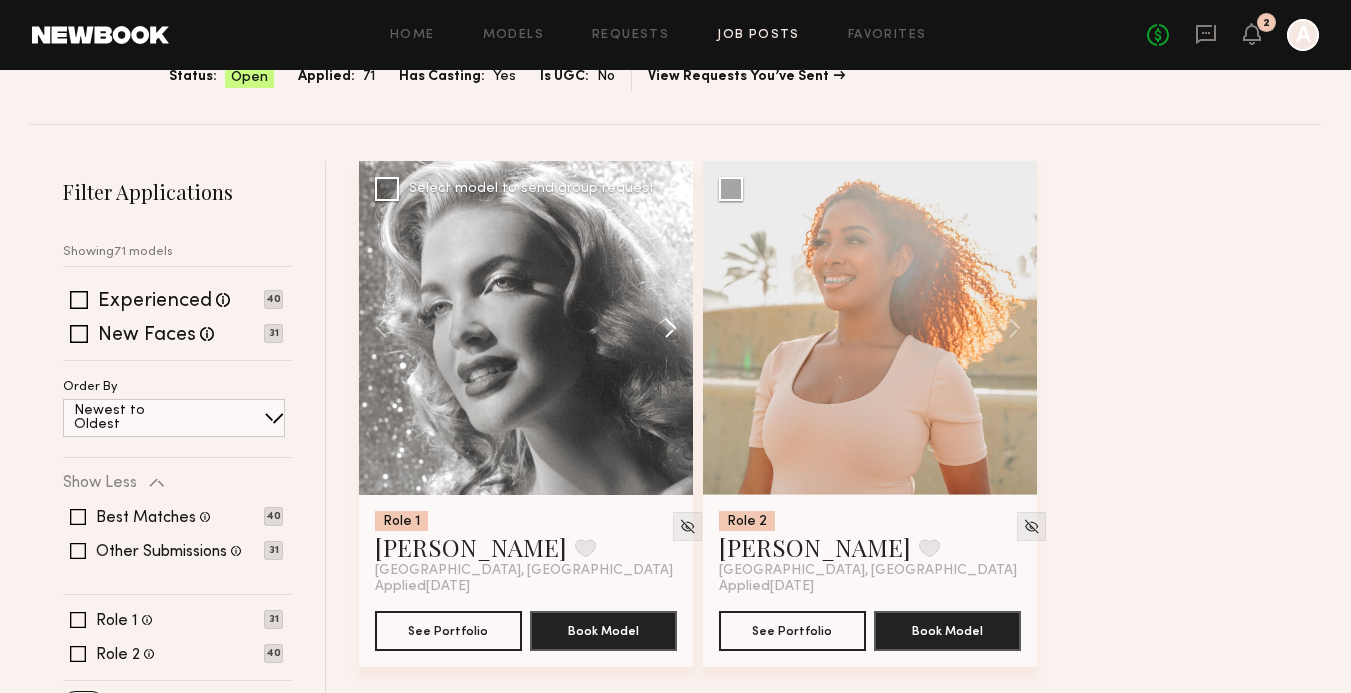 click 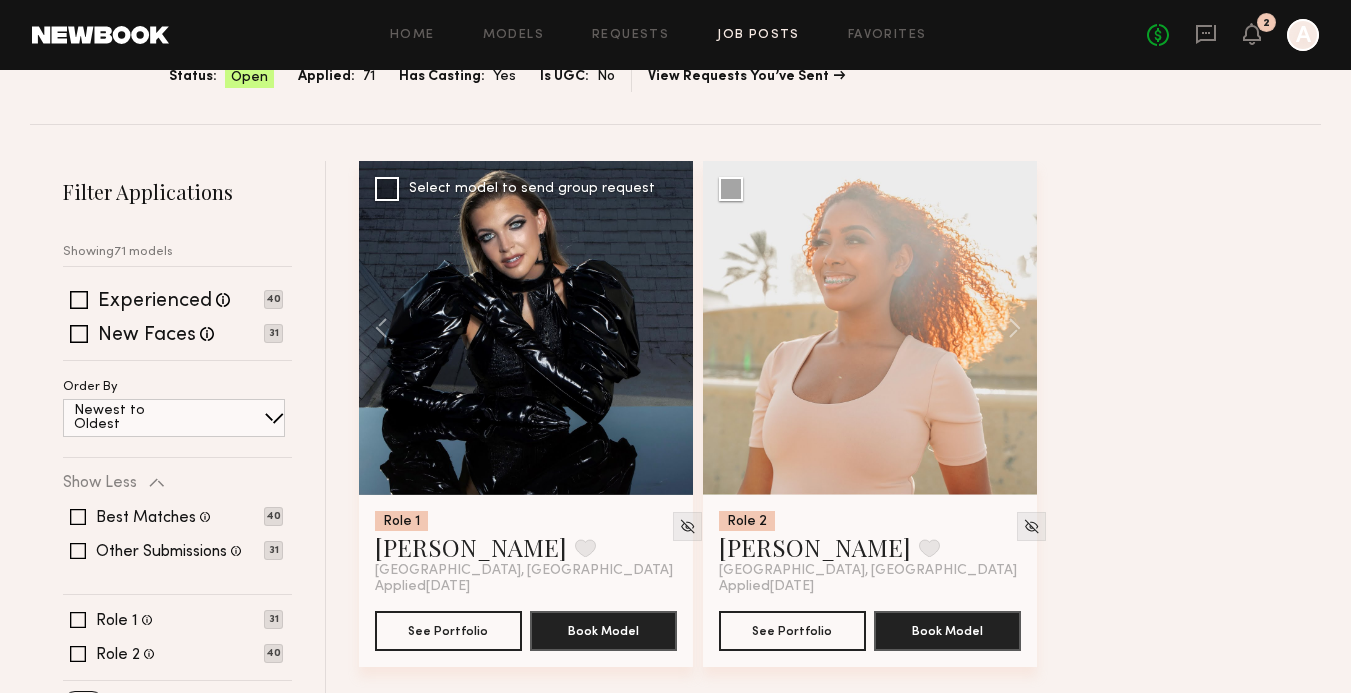 click 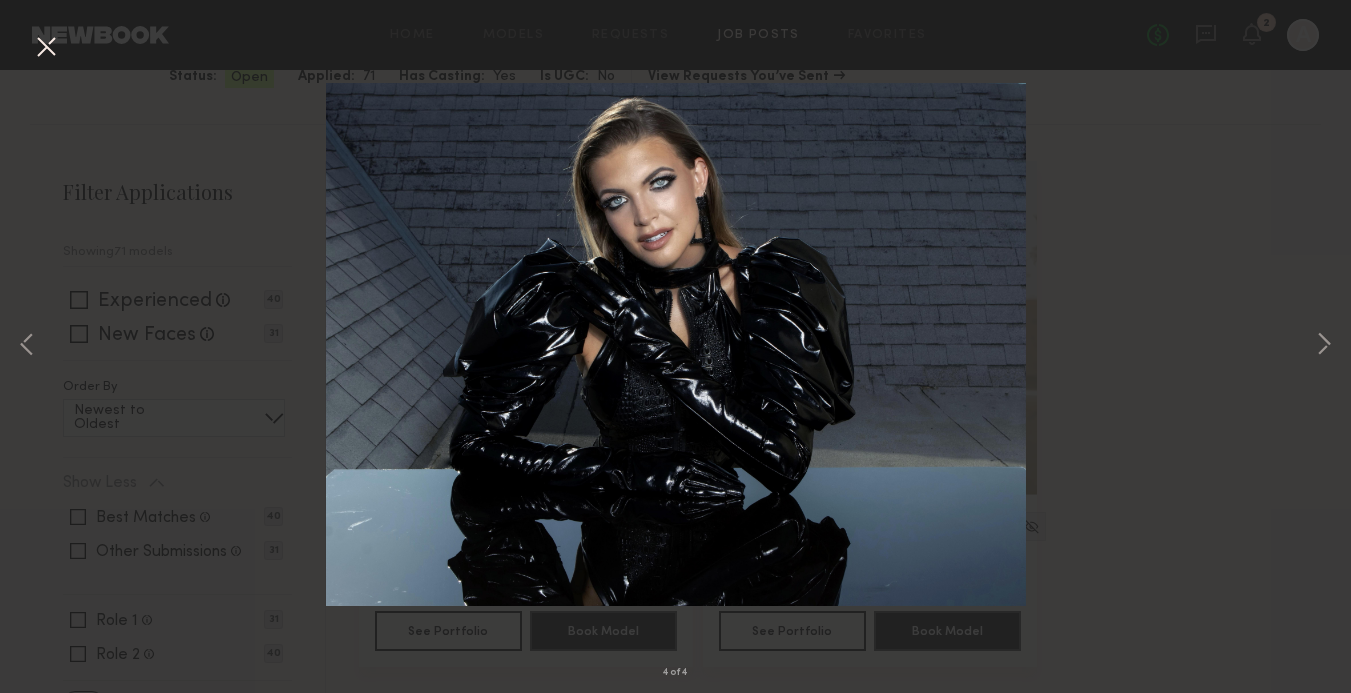 click at bounding box center (46, 48) 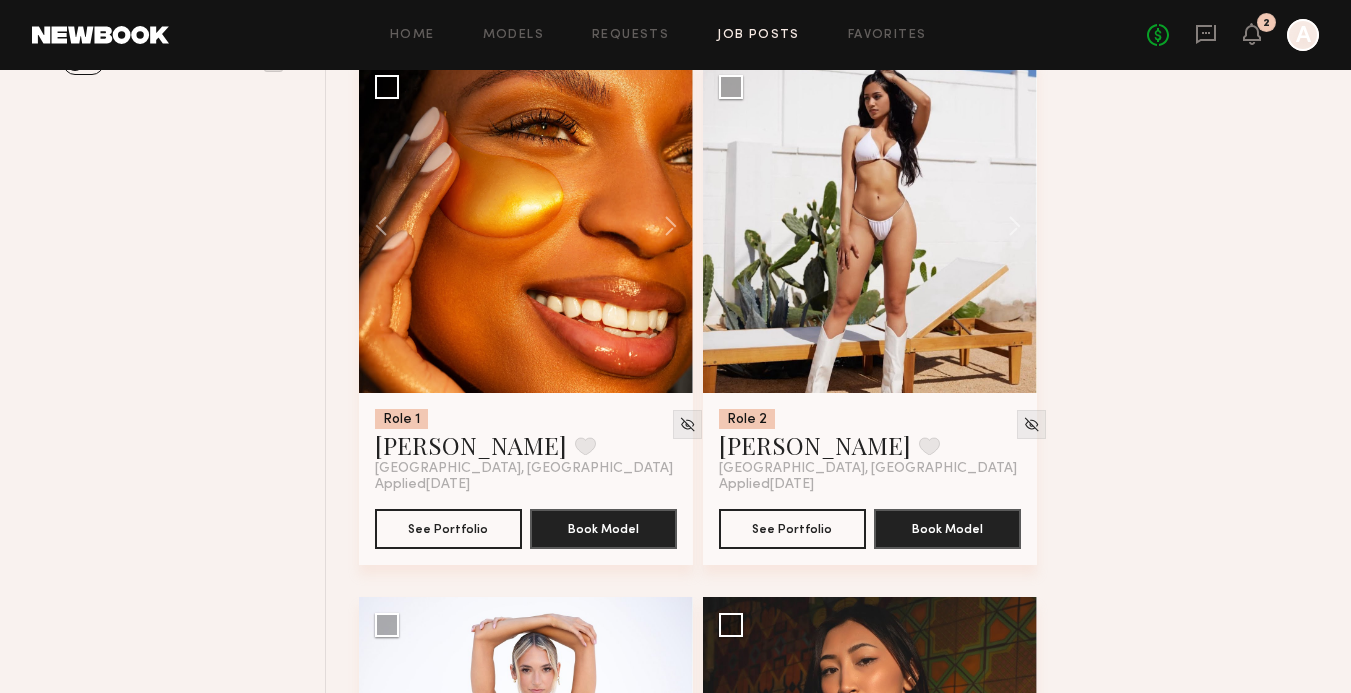 scroll, scrollTop: 793, scrollLeft: 0, axis: vertical 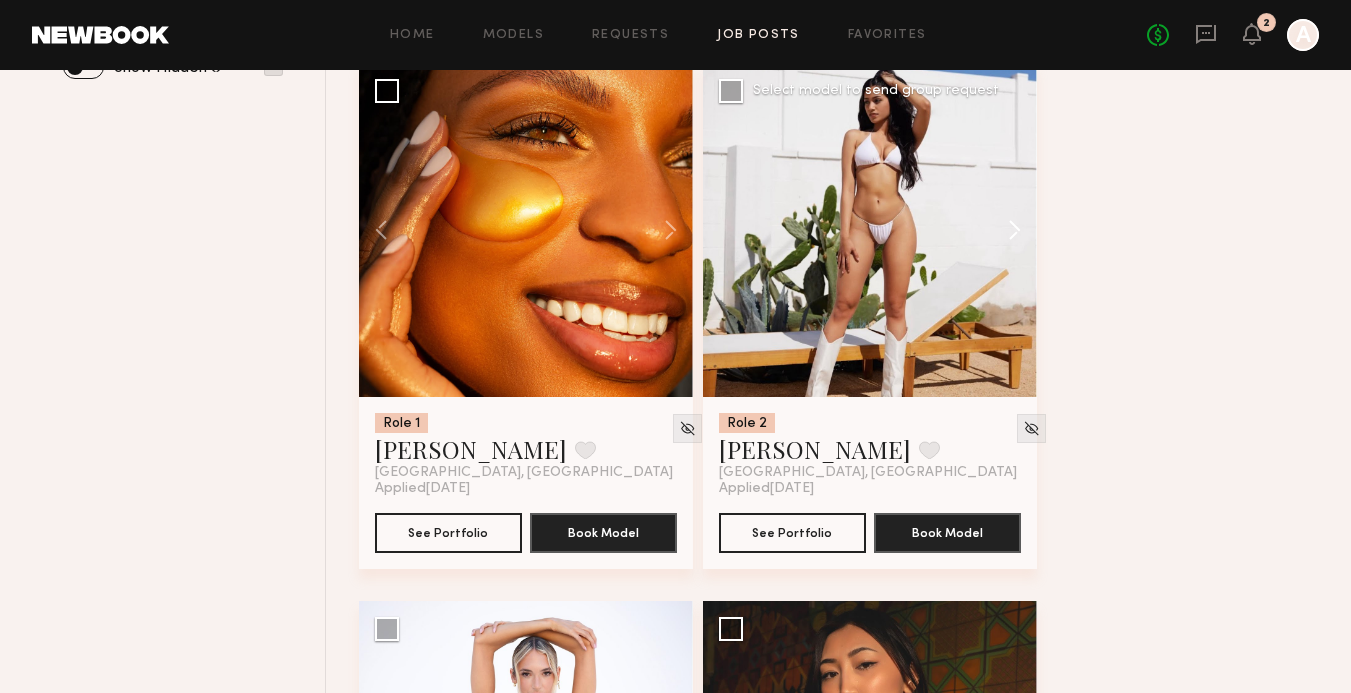 click 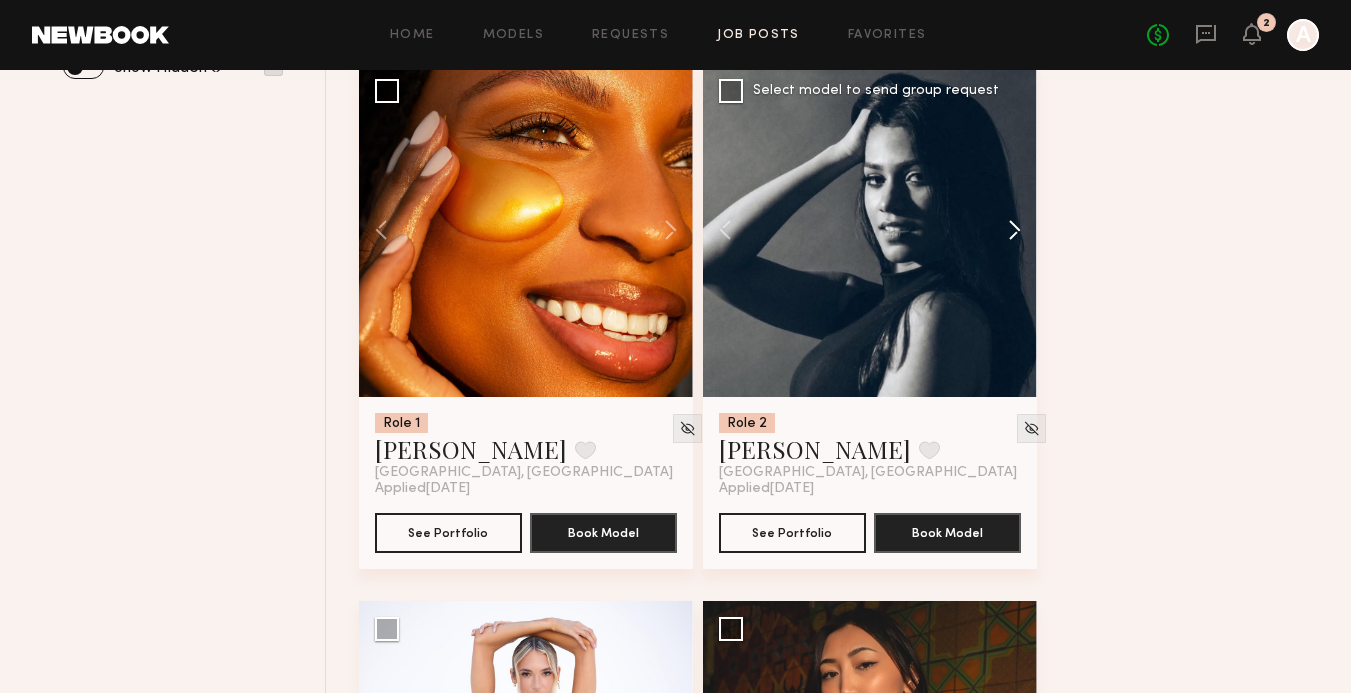 click 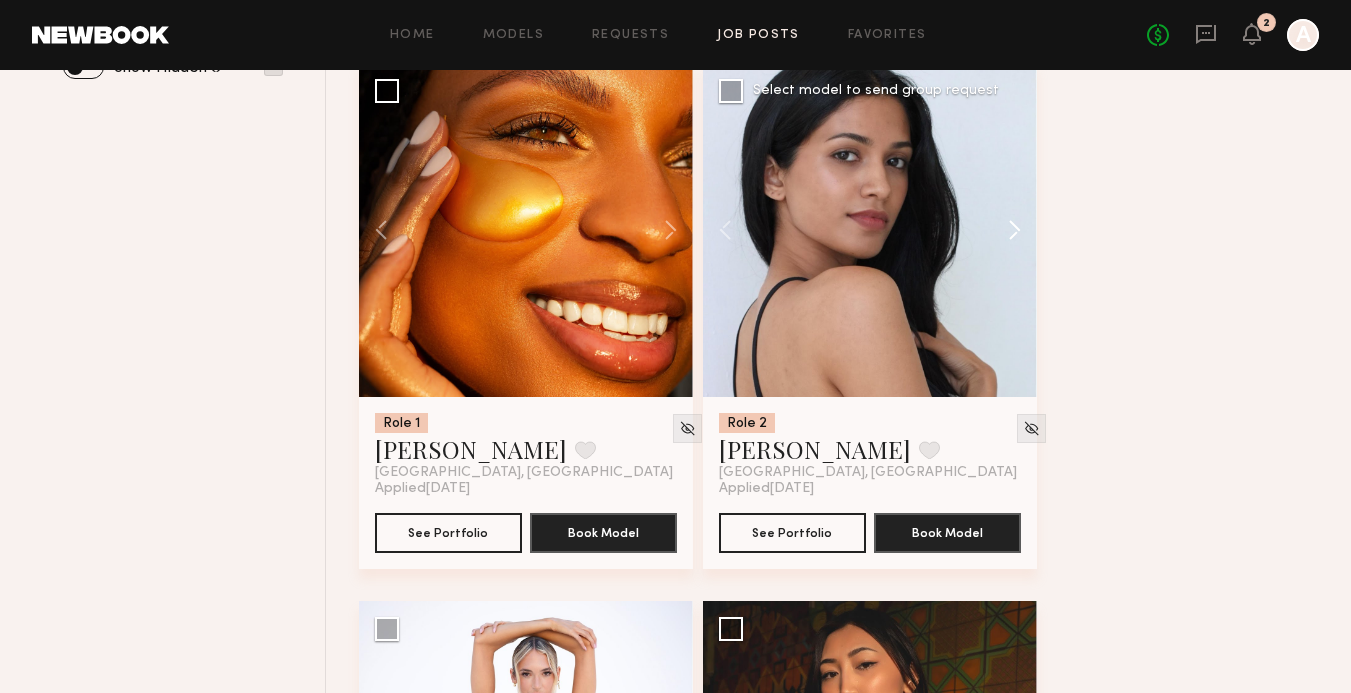 click 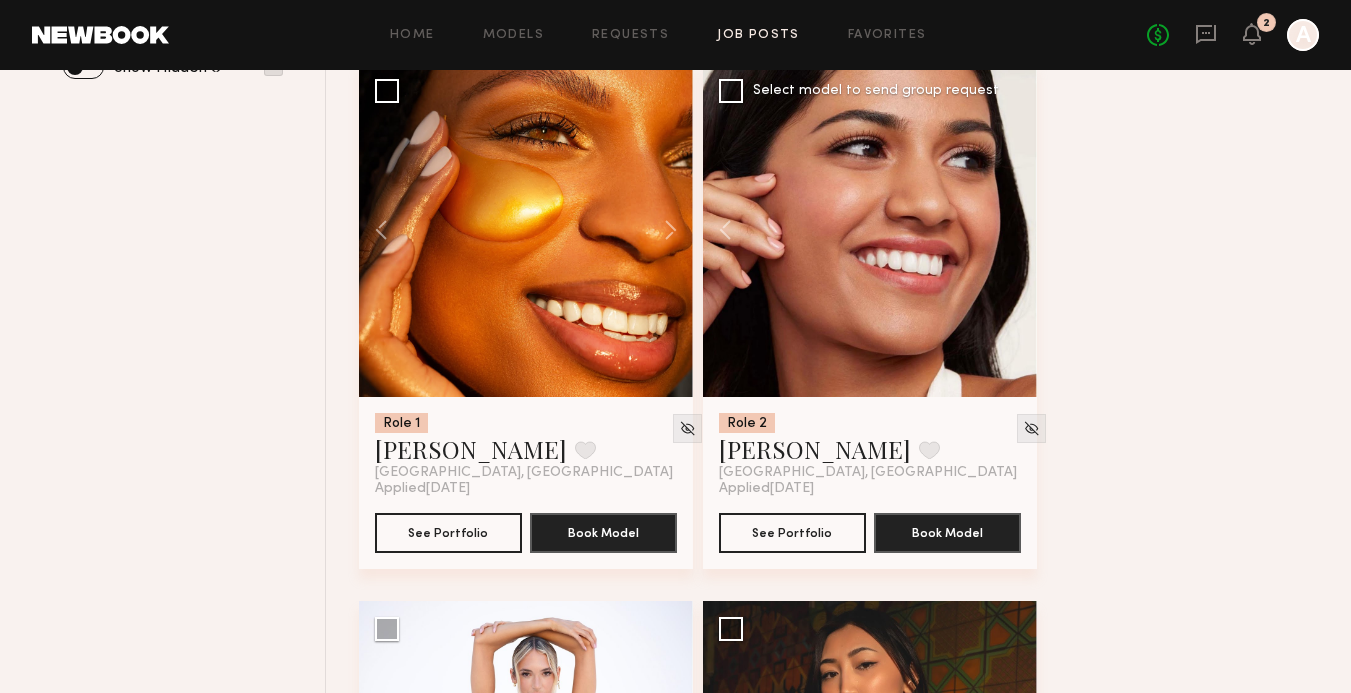 click 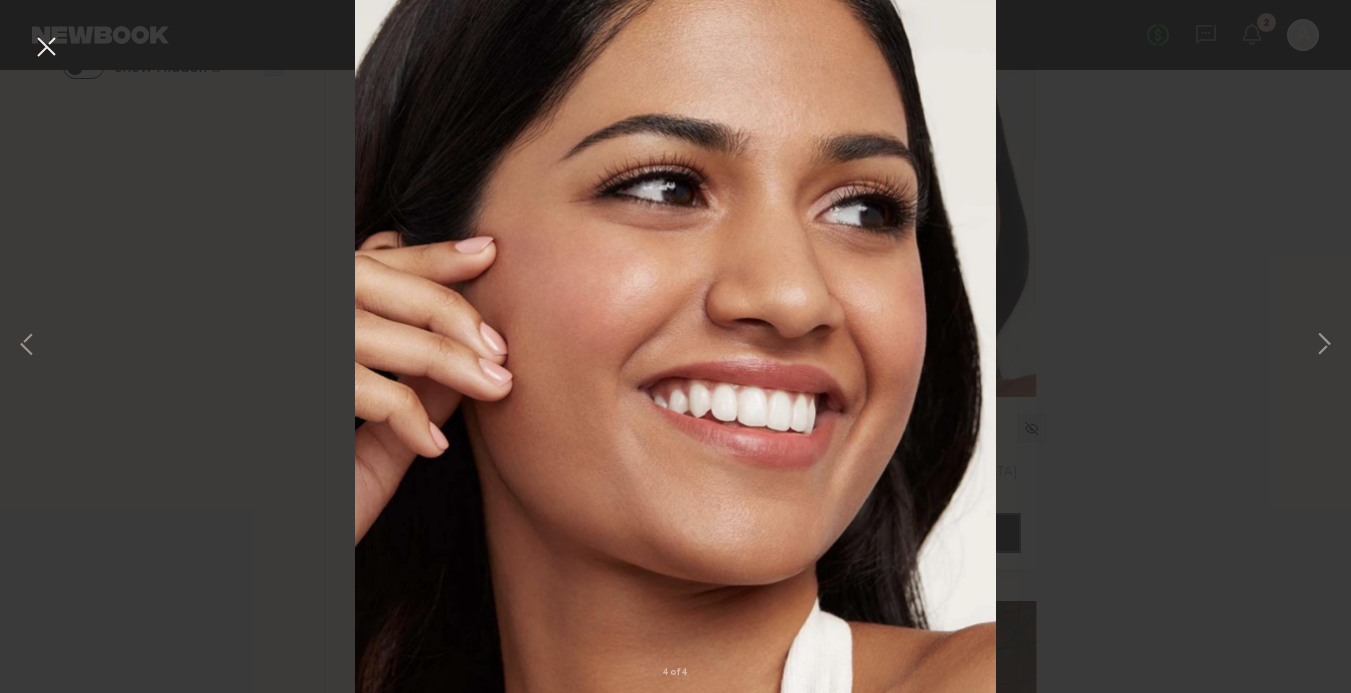 click at bounding box center (46, 48) 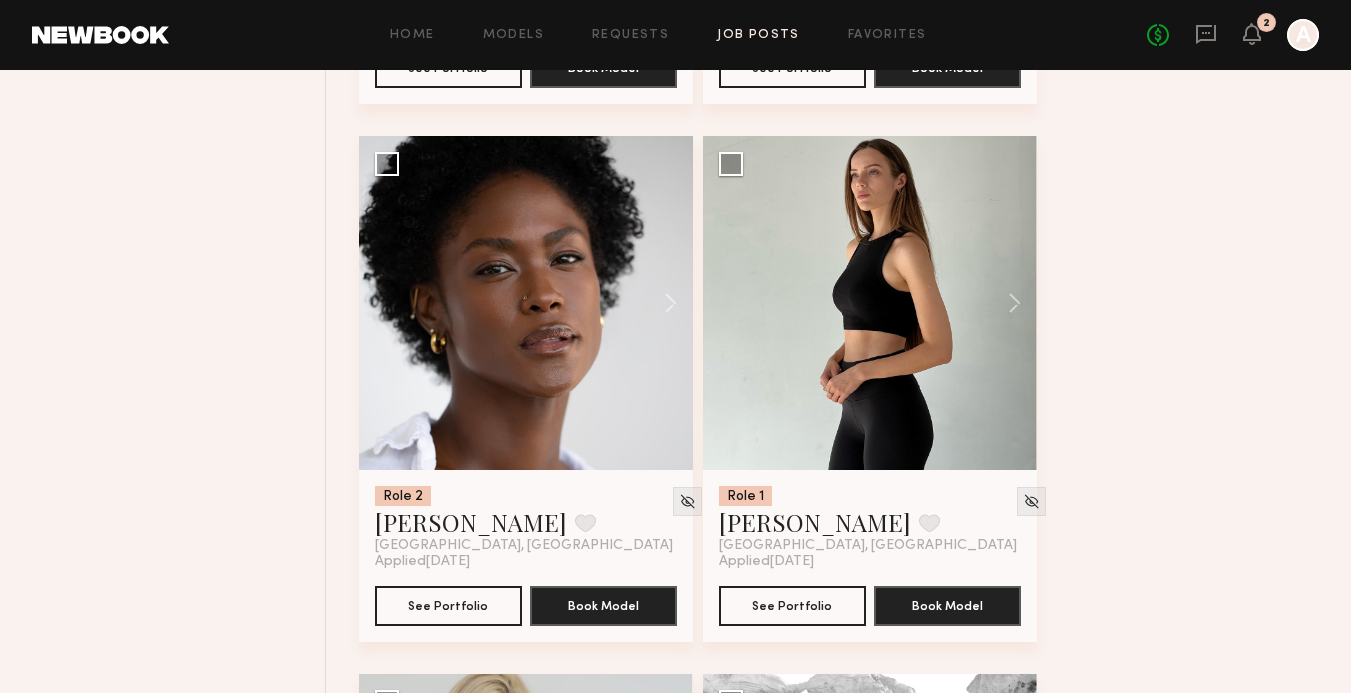 scroll, scrollTop: 1800, scrollLeft: 0, axis: vertical 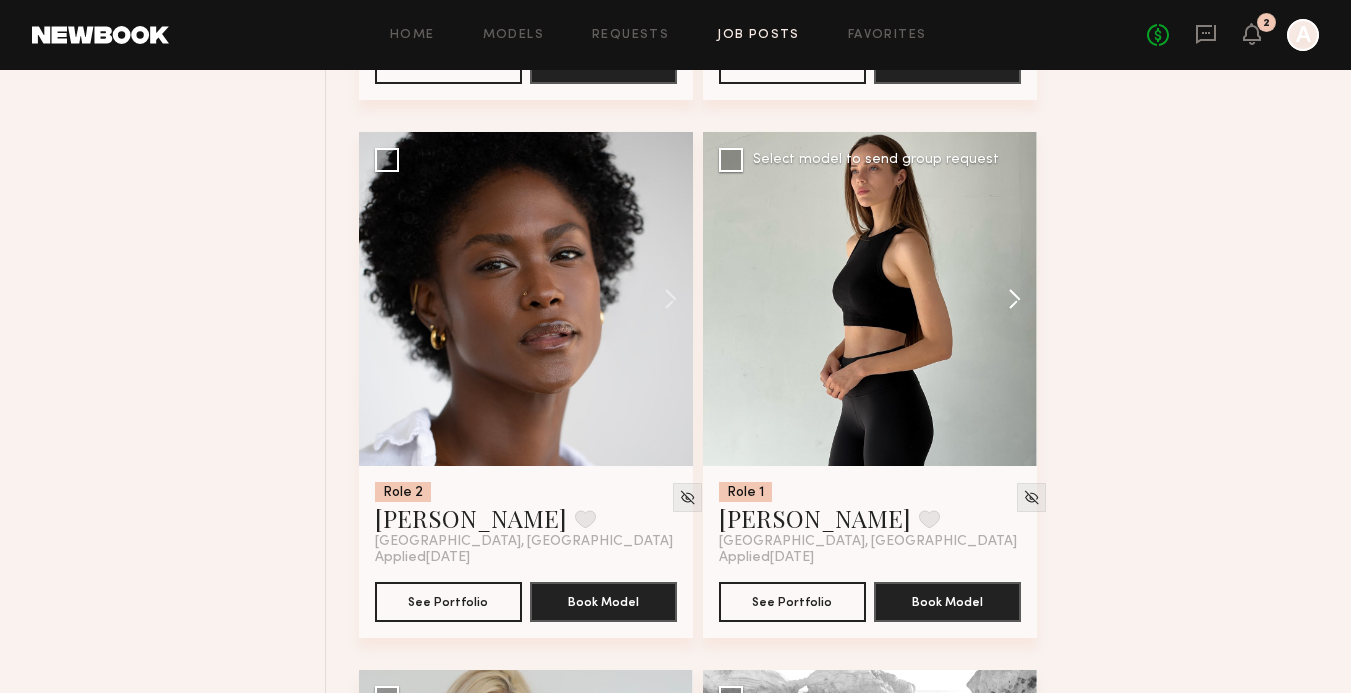 click 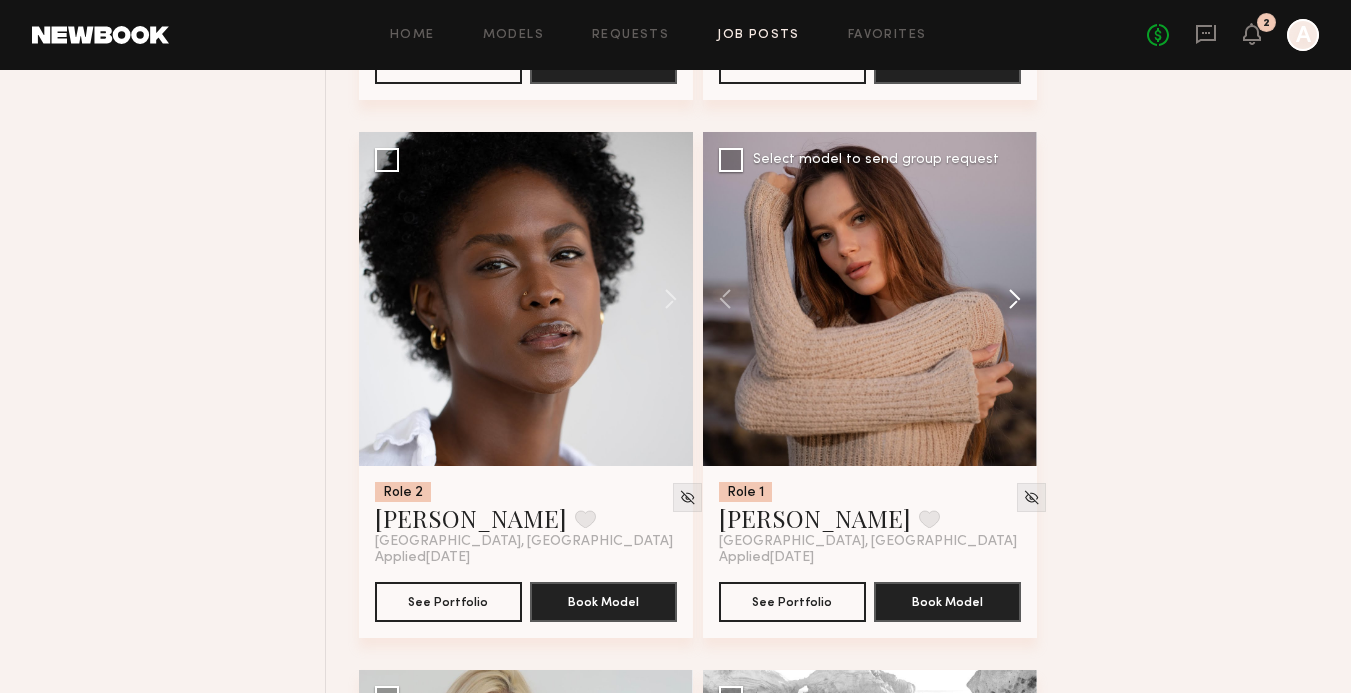 click 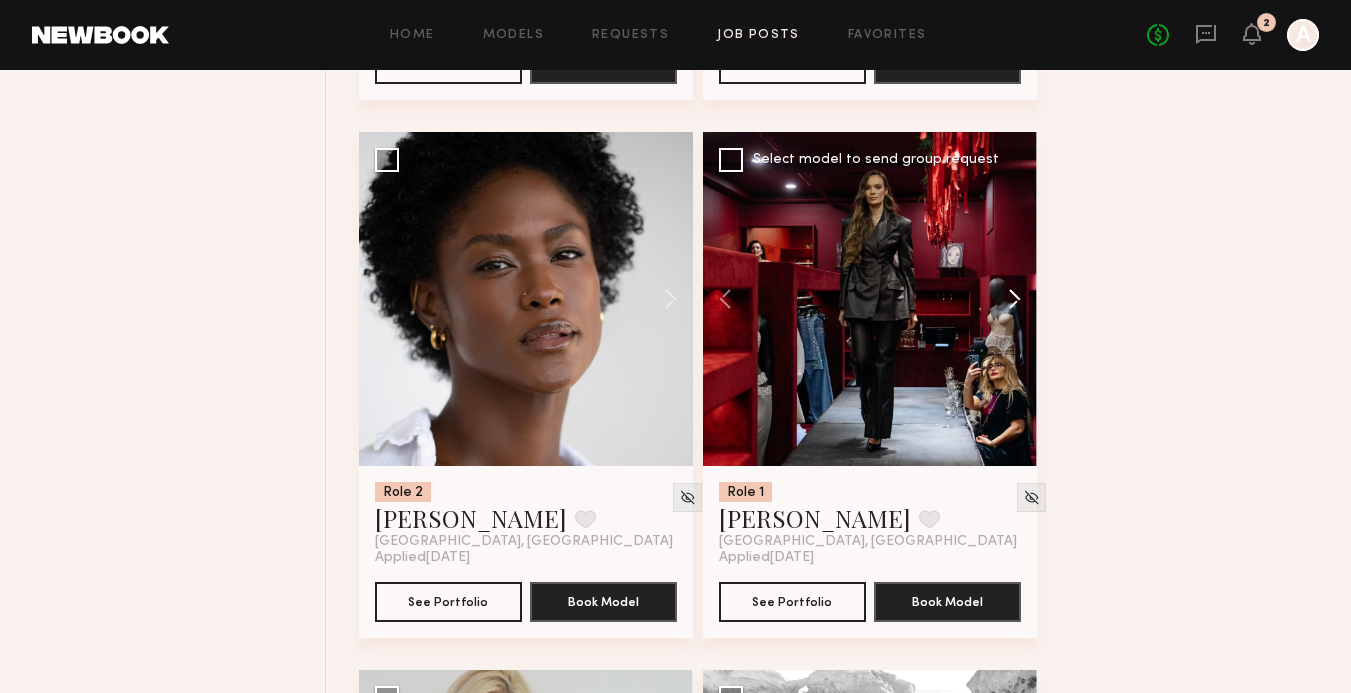 click 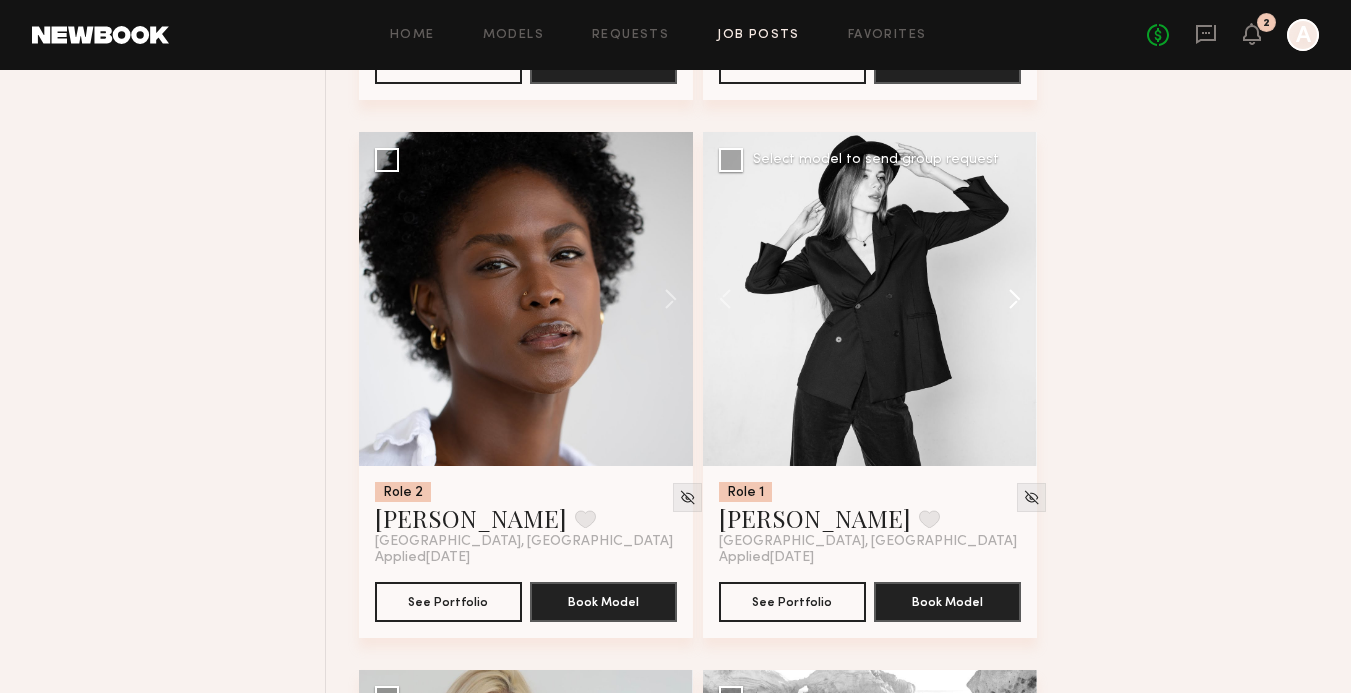 click 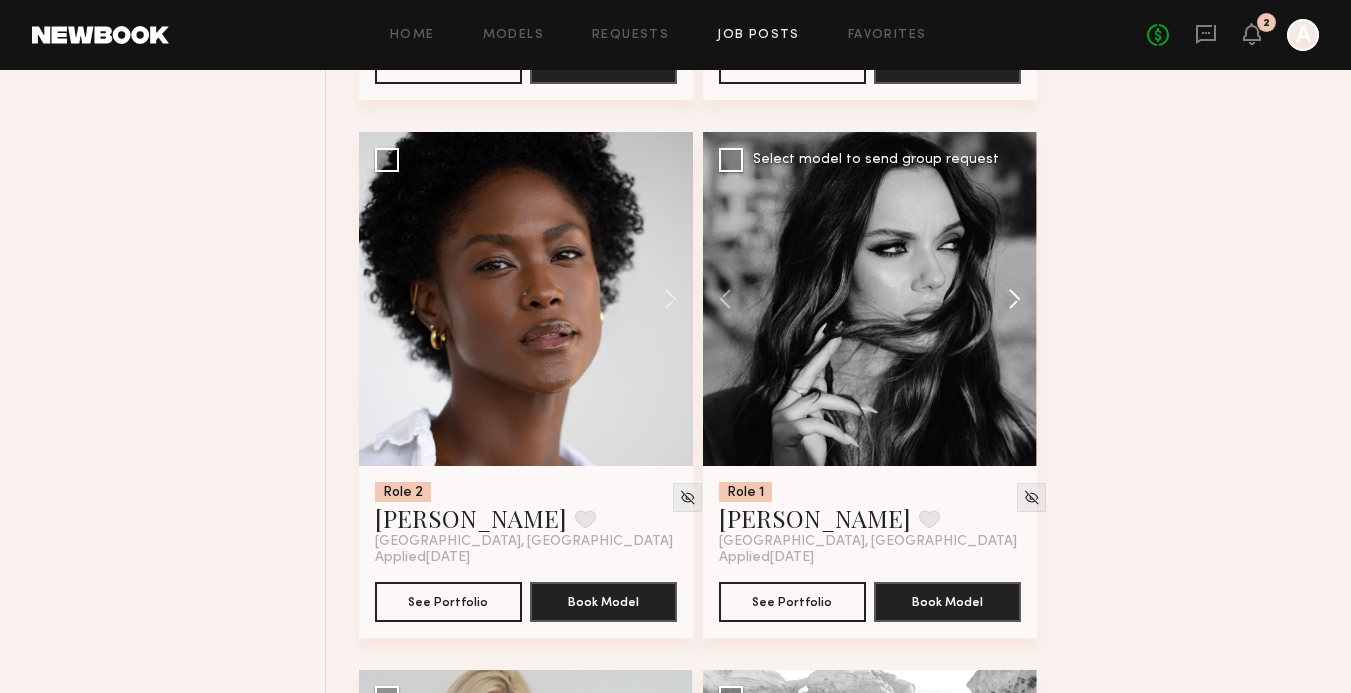 click 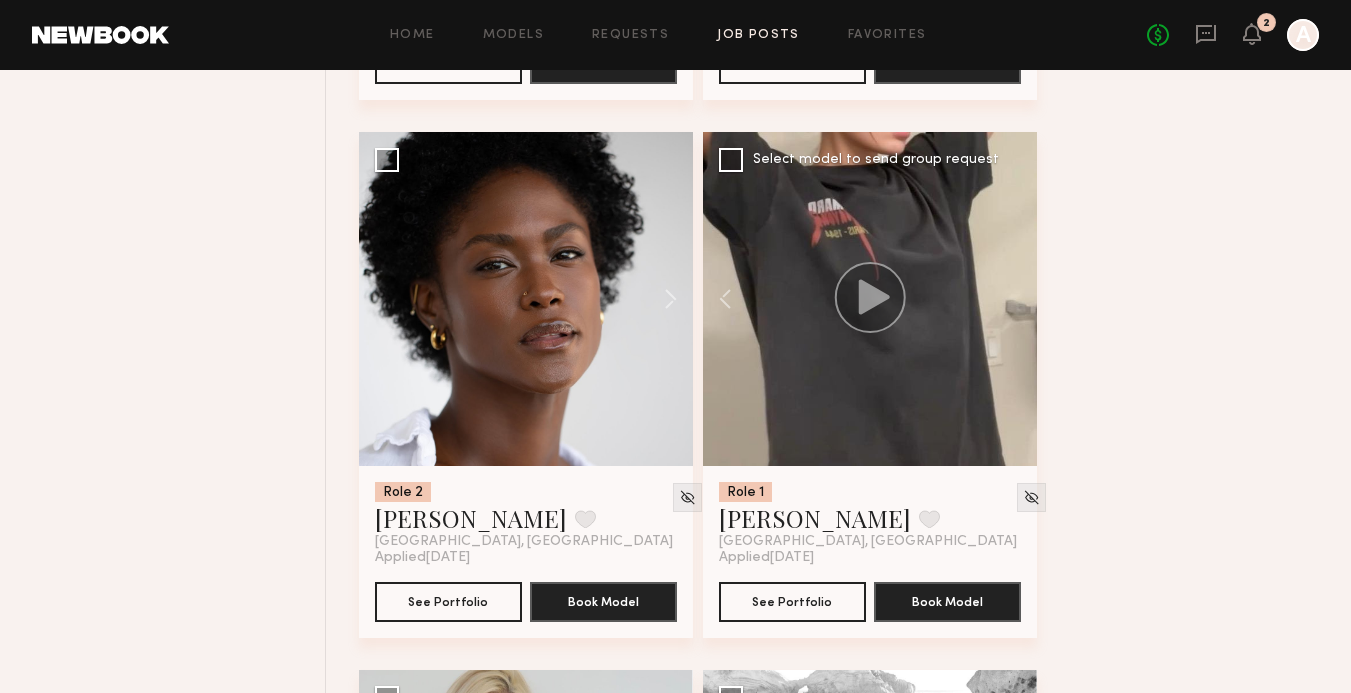 click 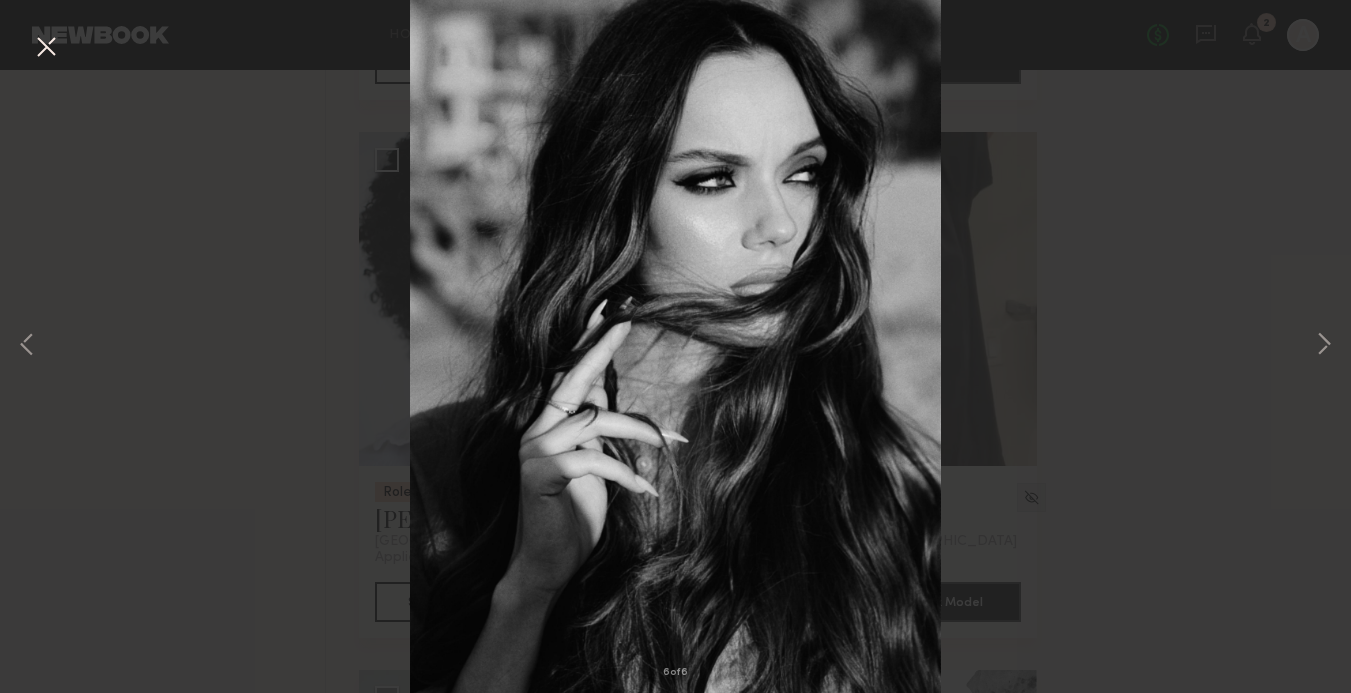click at bounding box center [46, 48] 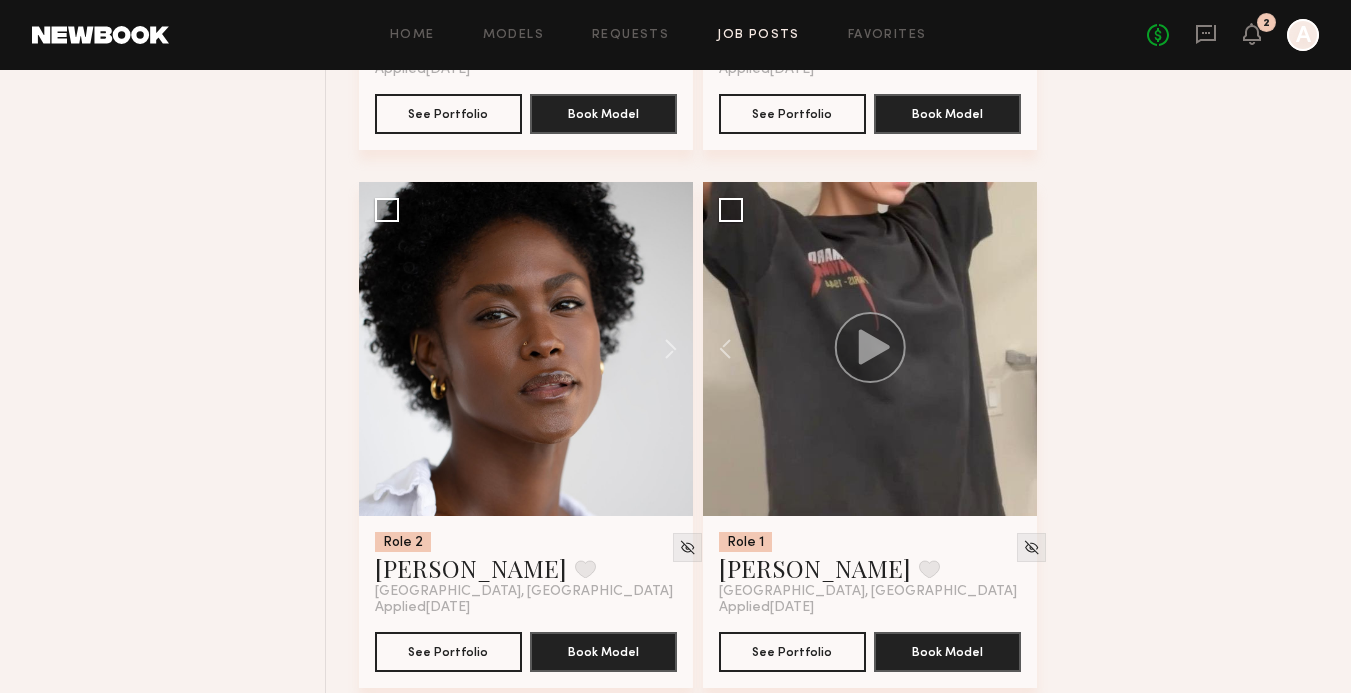 scroll, scrollTop: 1739, scrollLeft: 0, axis: vertical 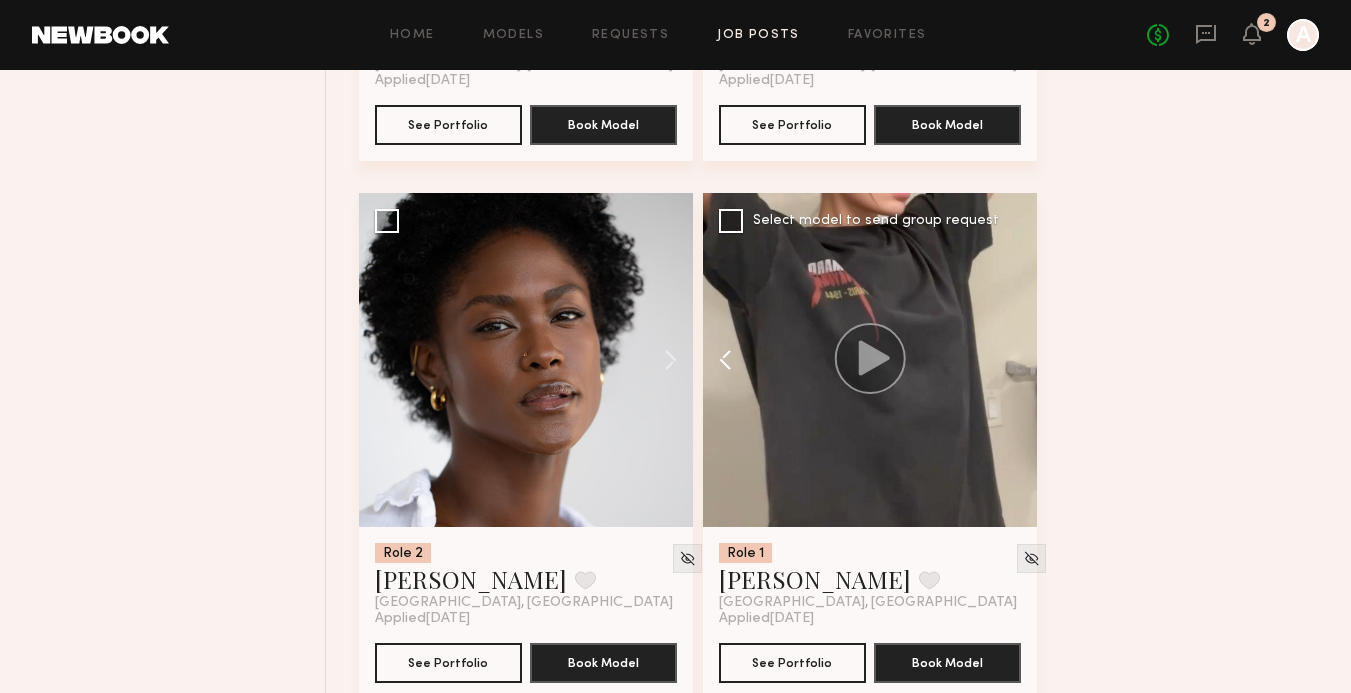 click 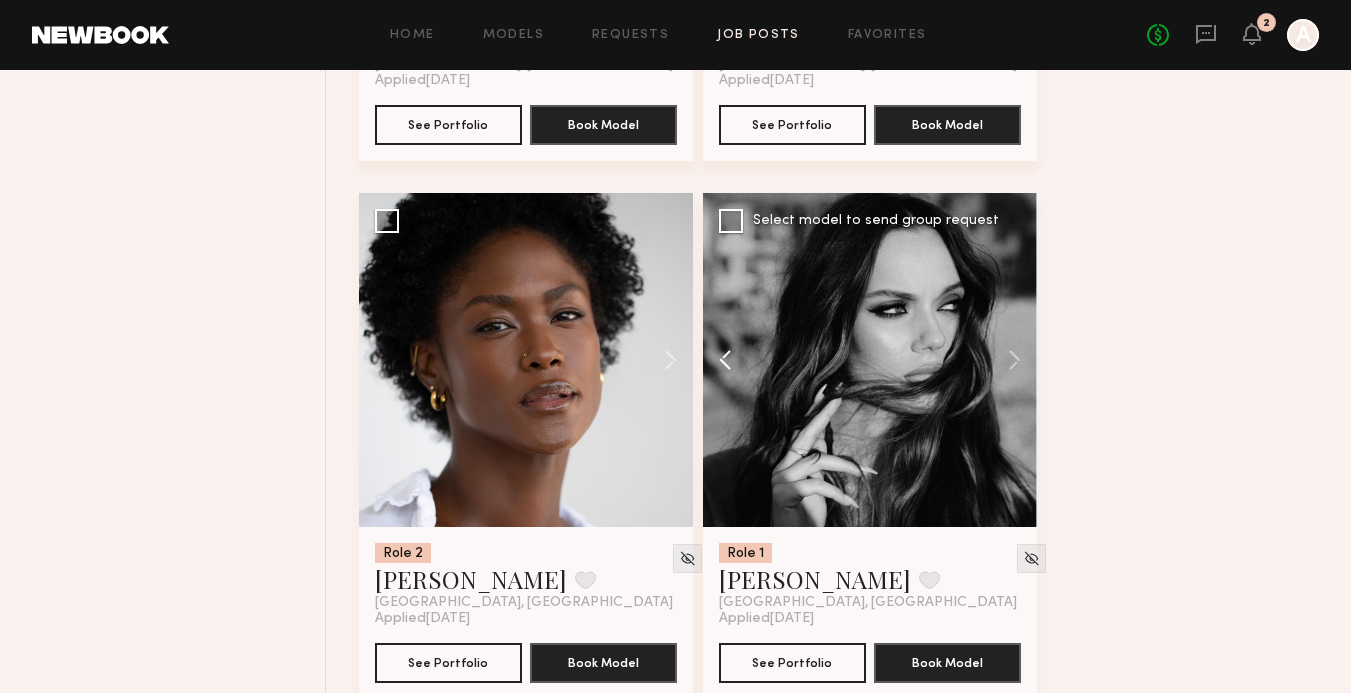 click 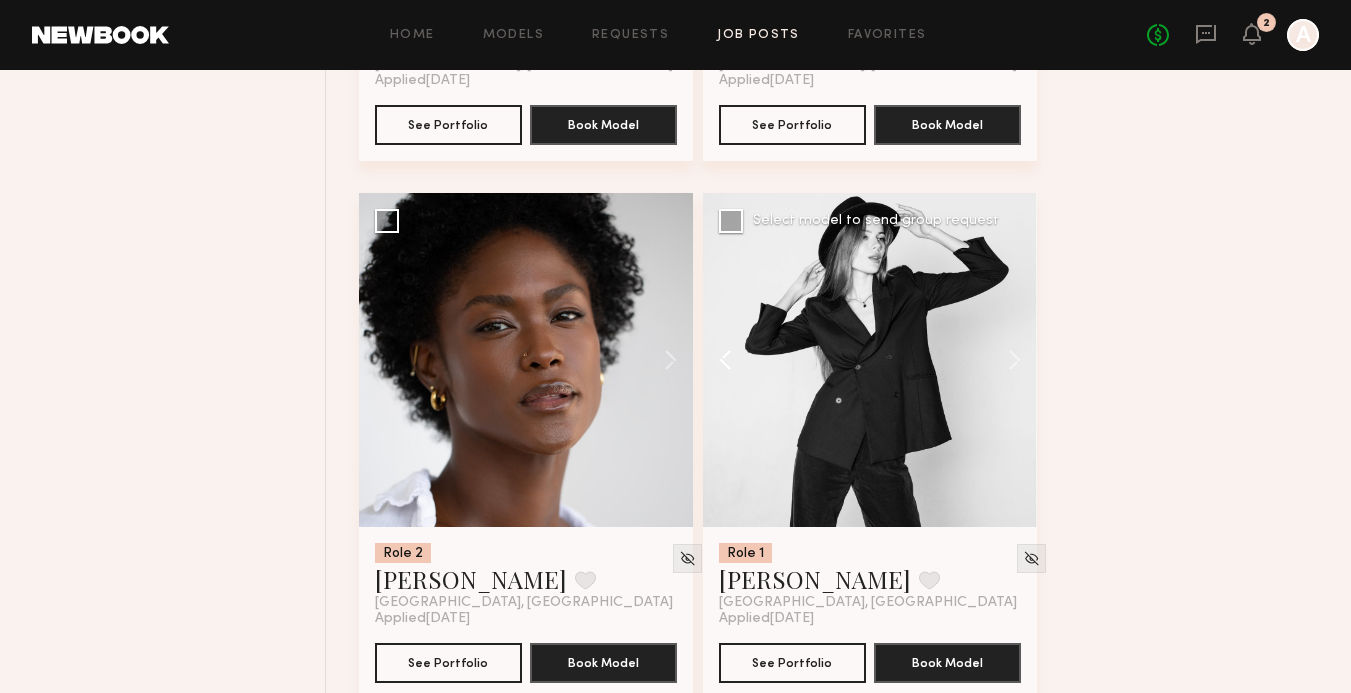 click 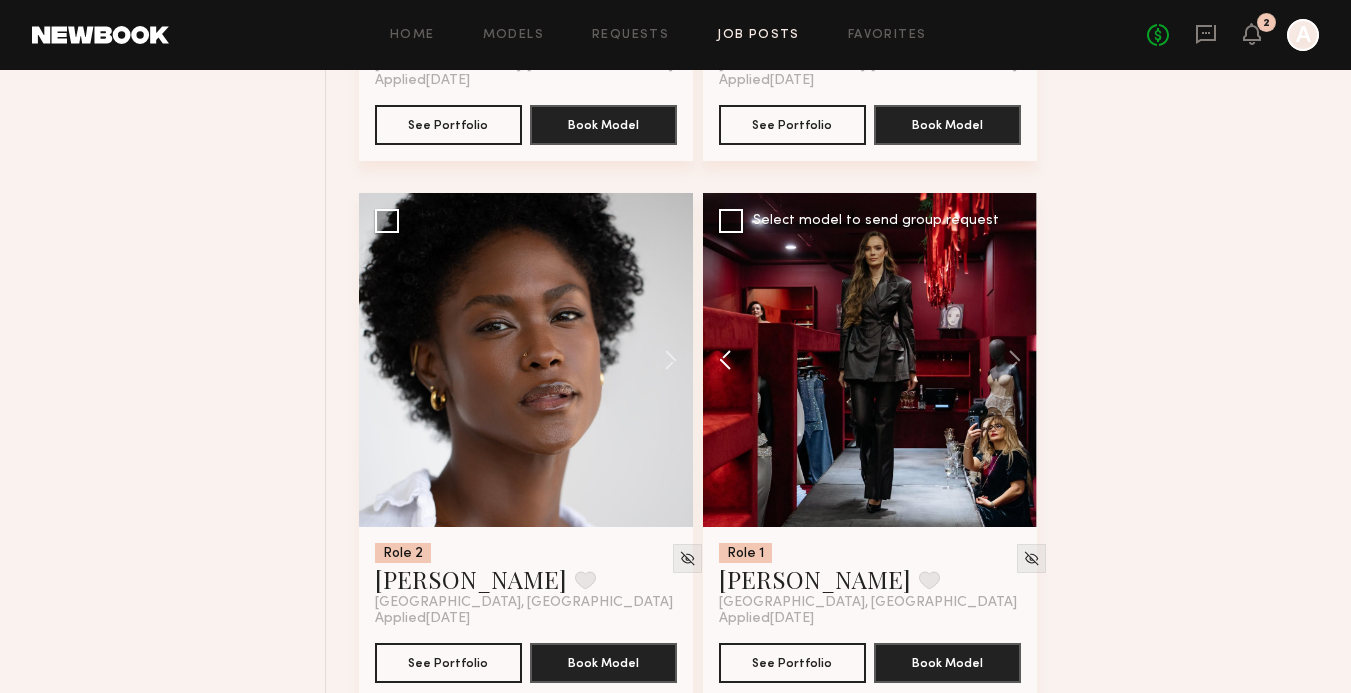 click 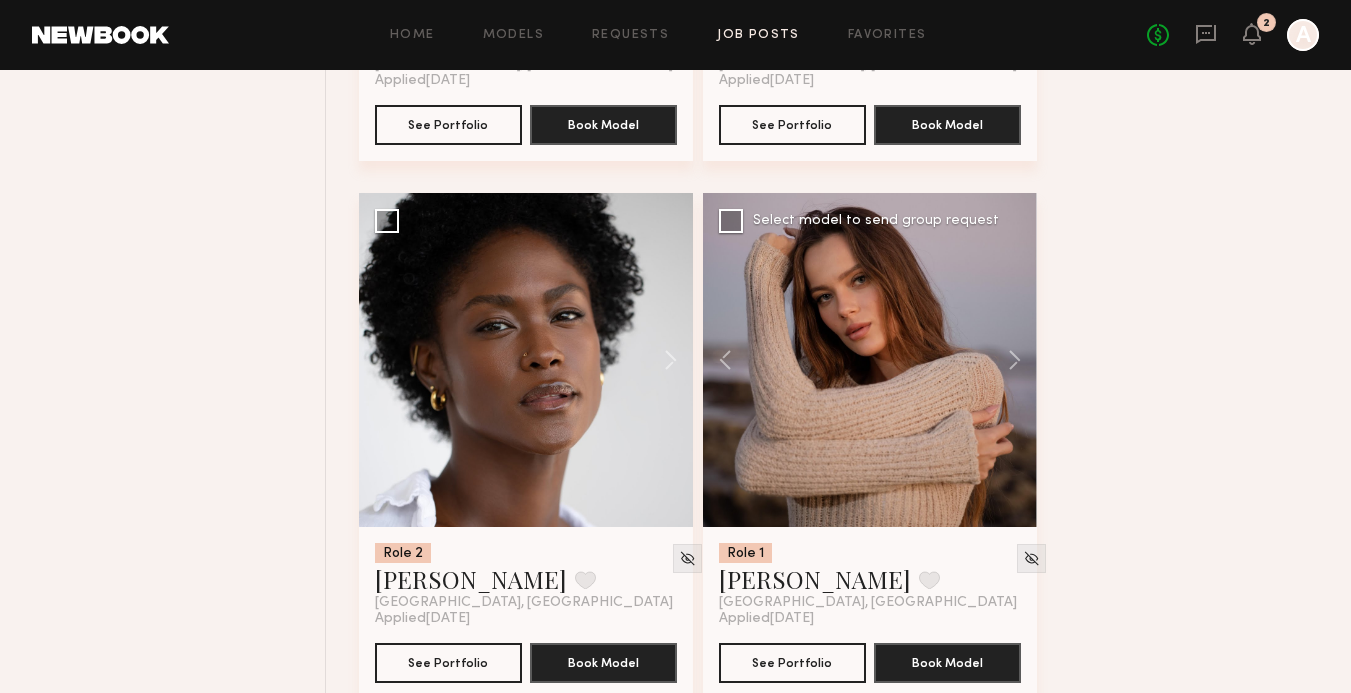 click 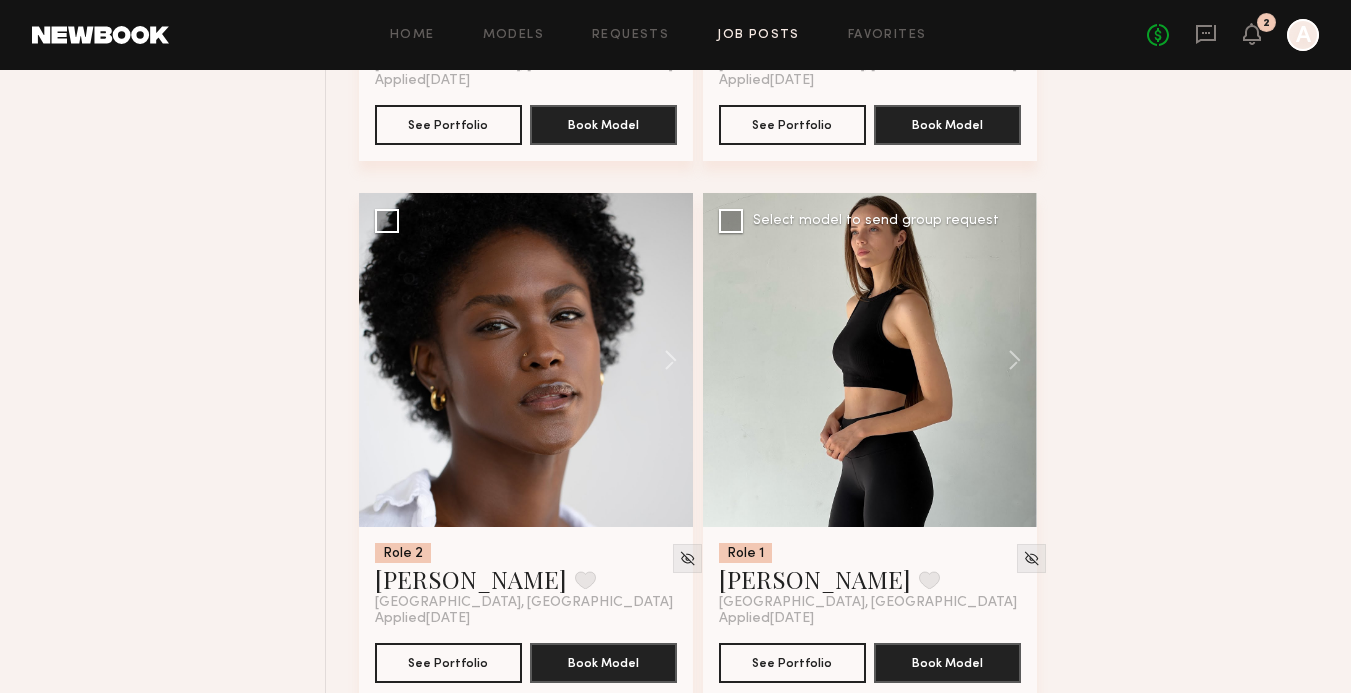 click 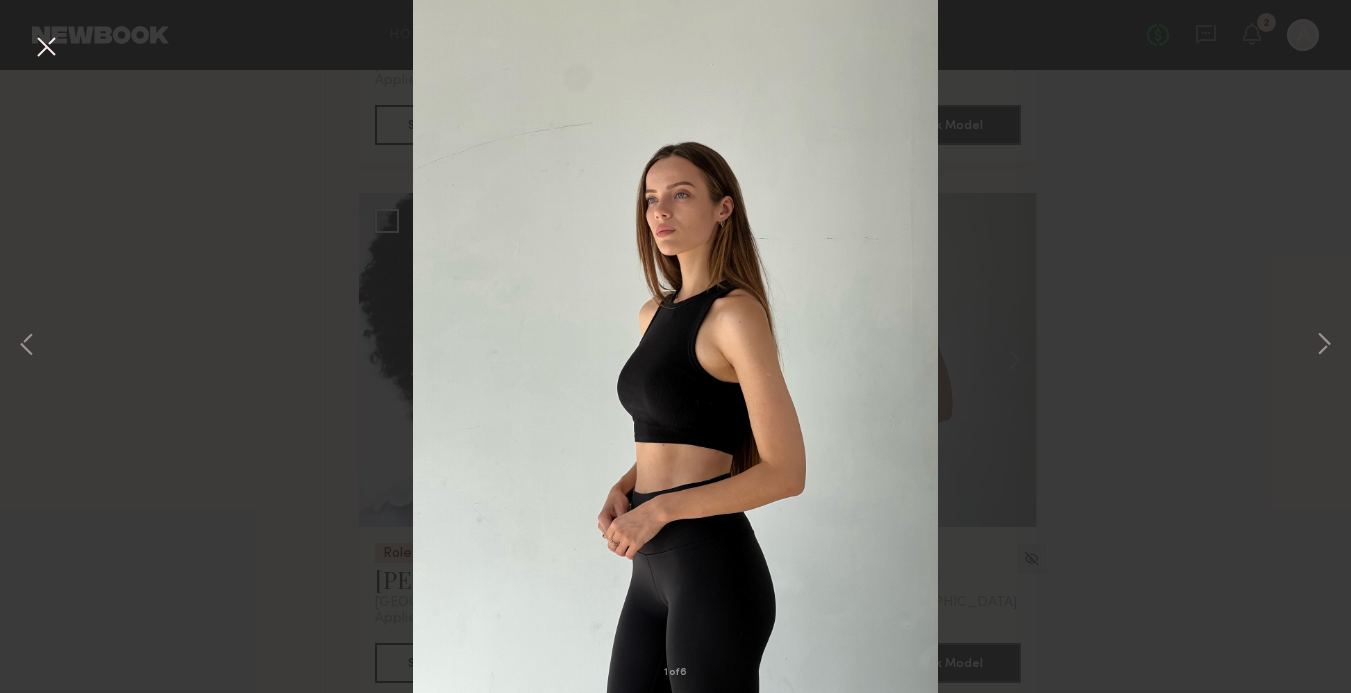 click on "1  of  6" at bounding box center (675, 346) 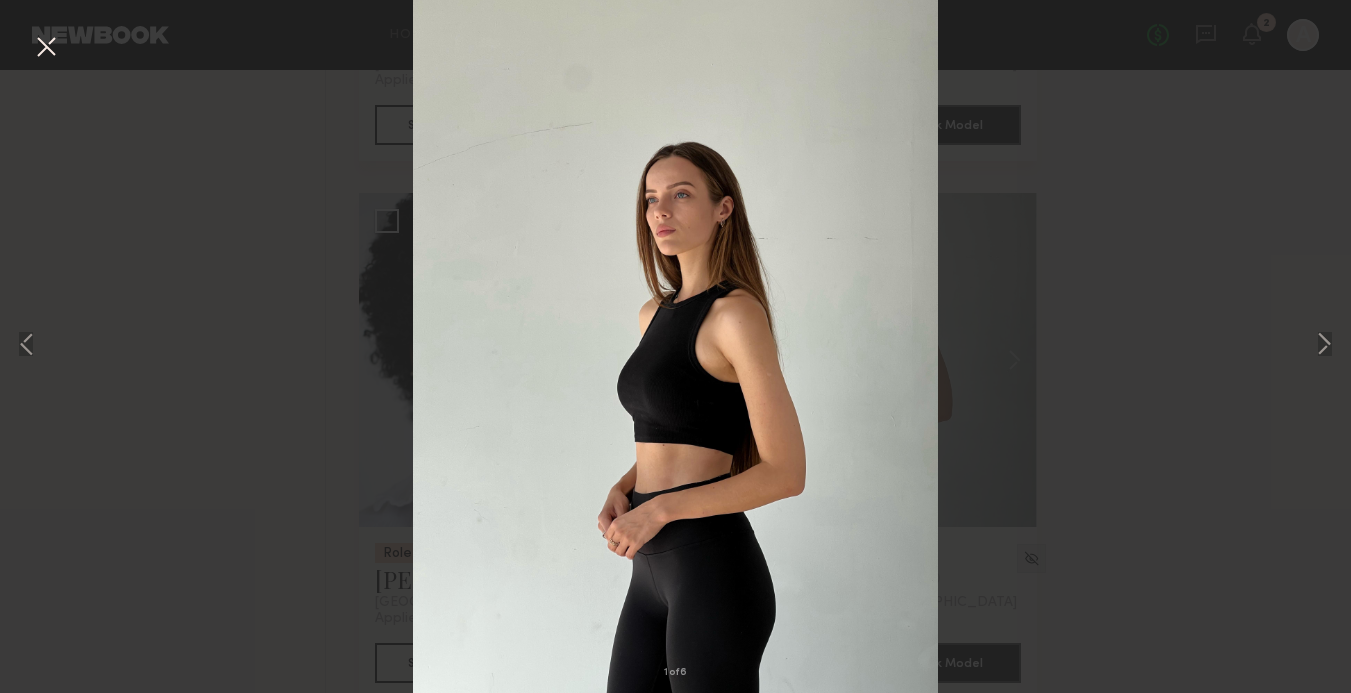 click at bounding box center [46, 48] 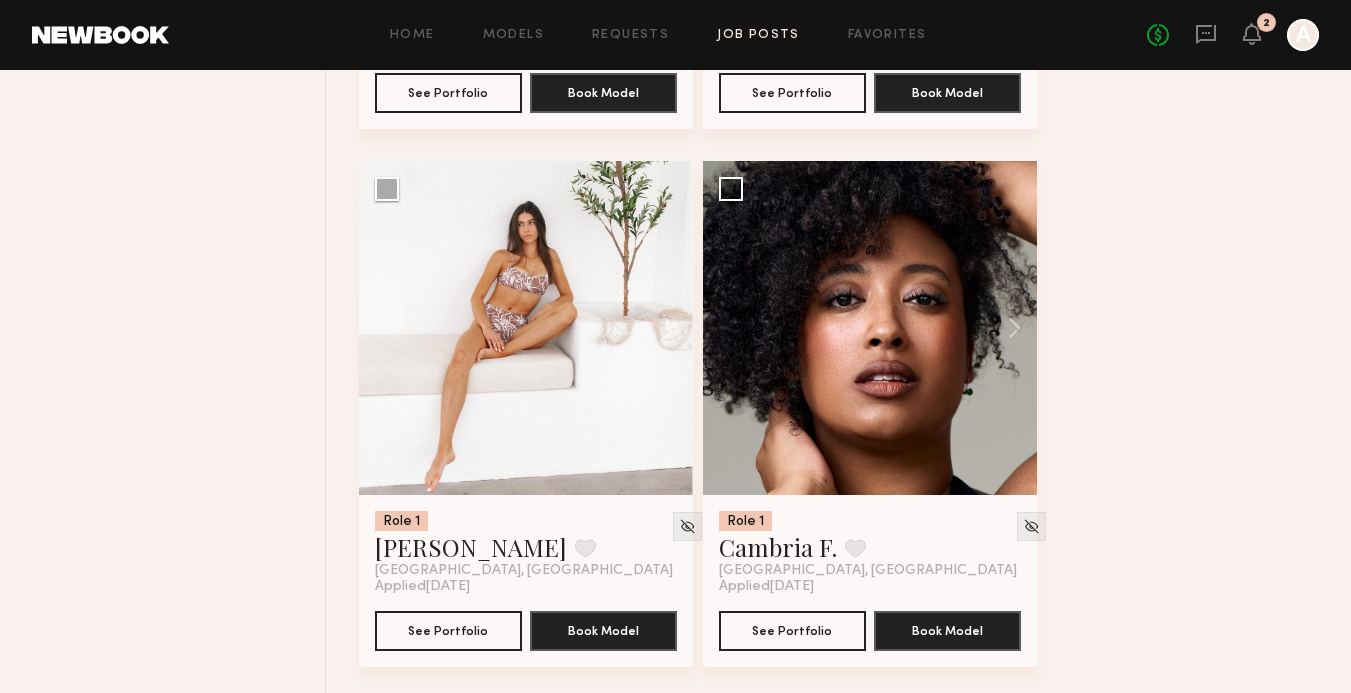 scroll, scrollTop: 3935, scrollLeft: 0, axis: vertical 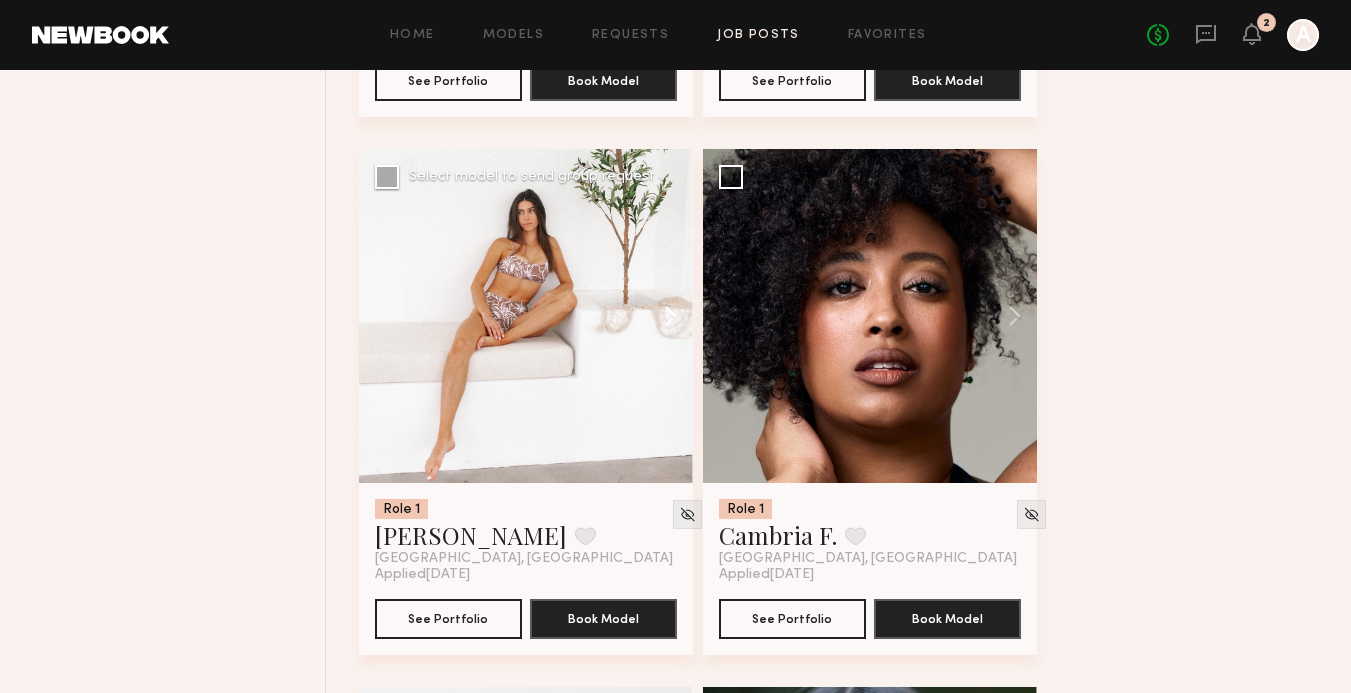 click 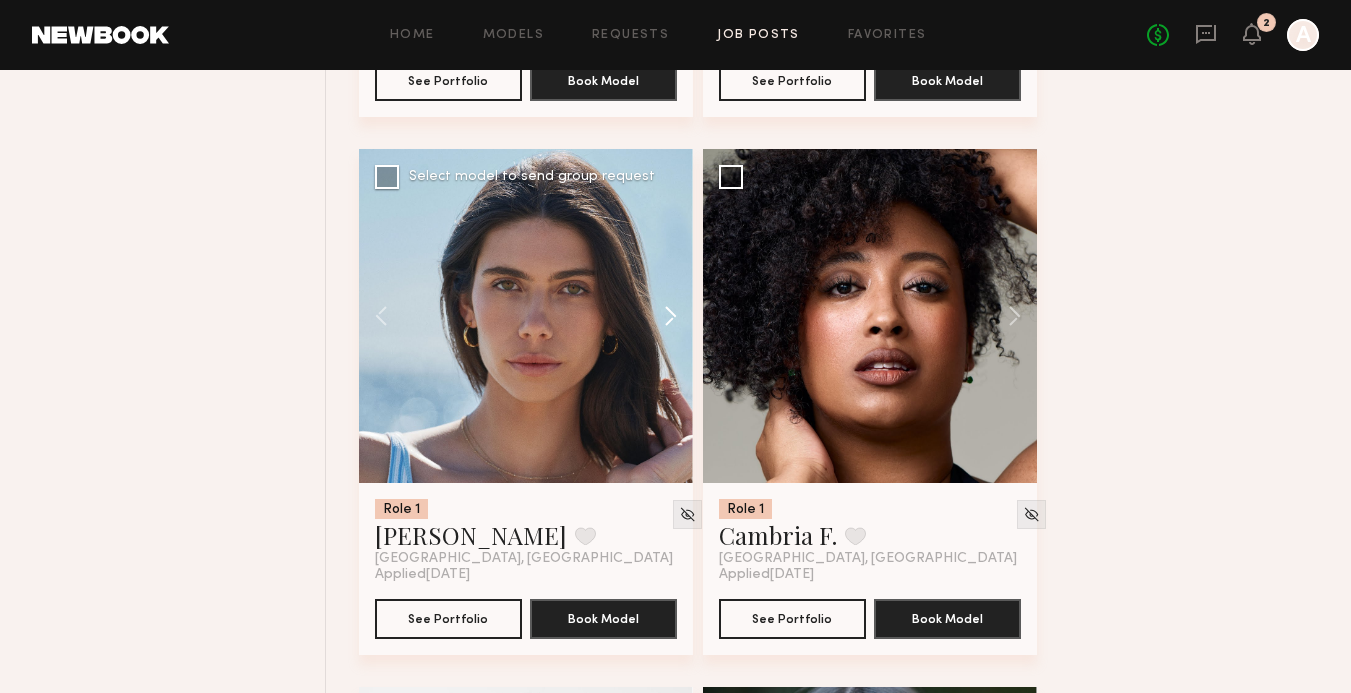click 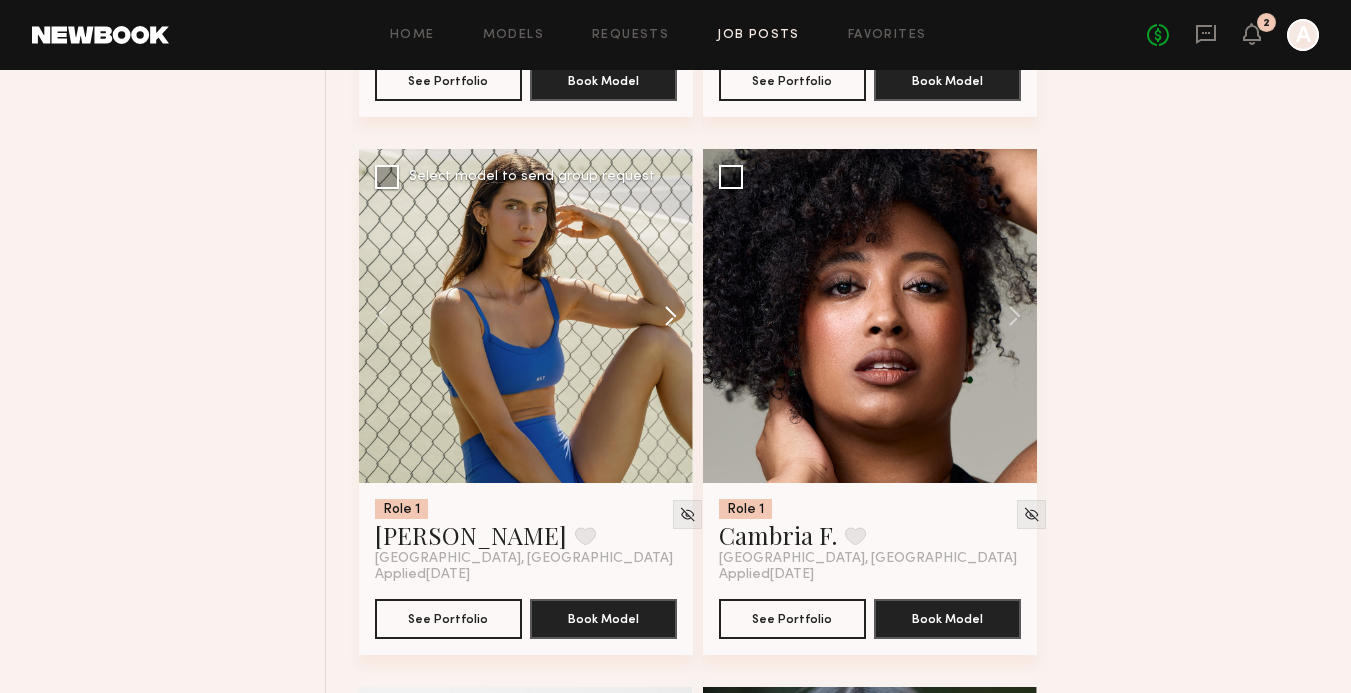 click 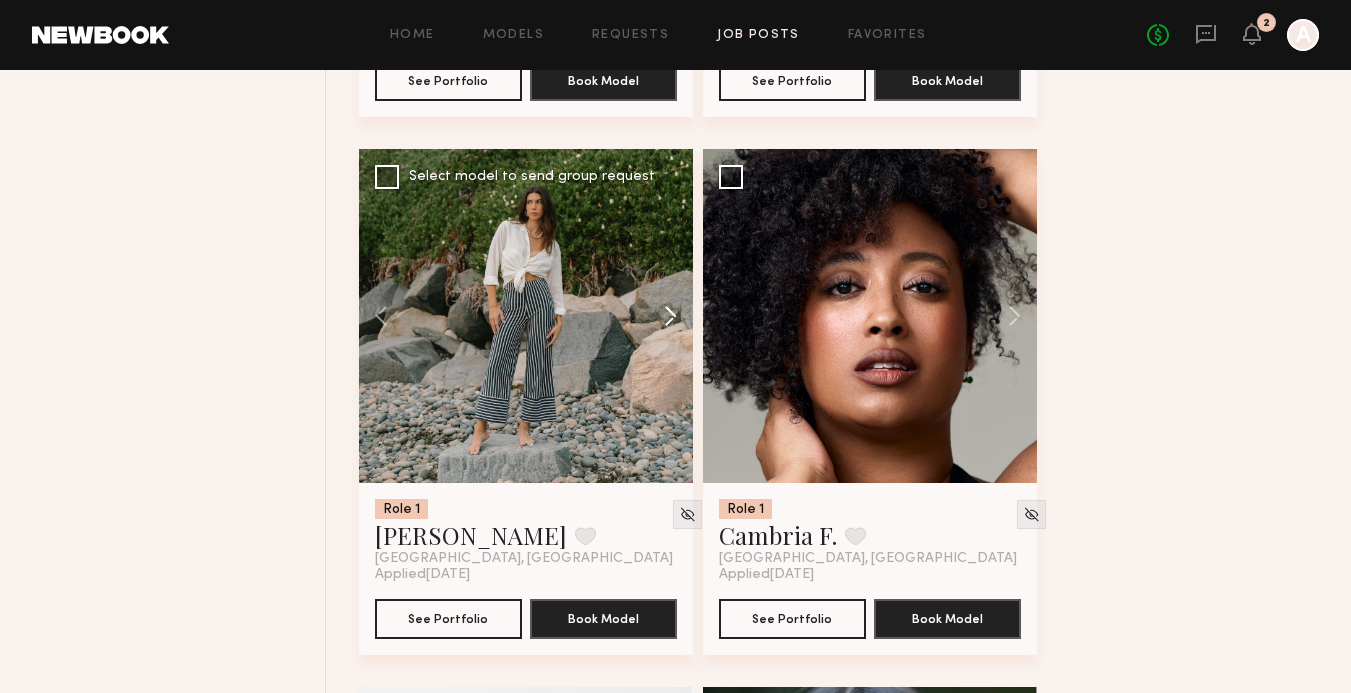 click 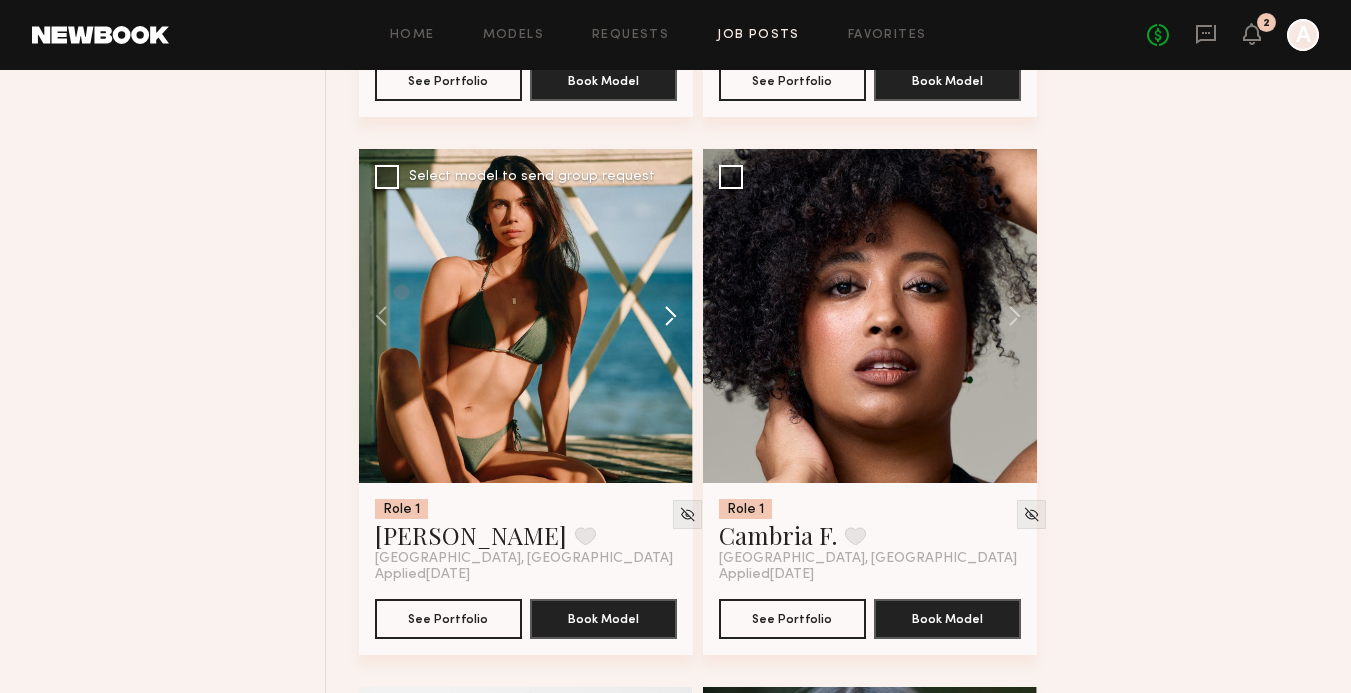 click 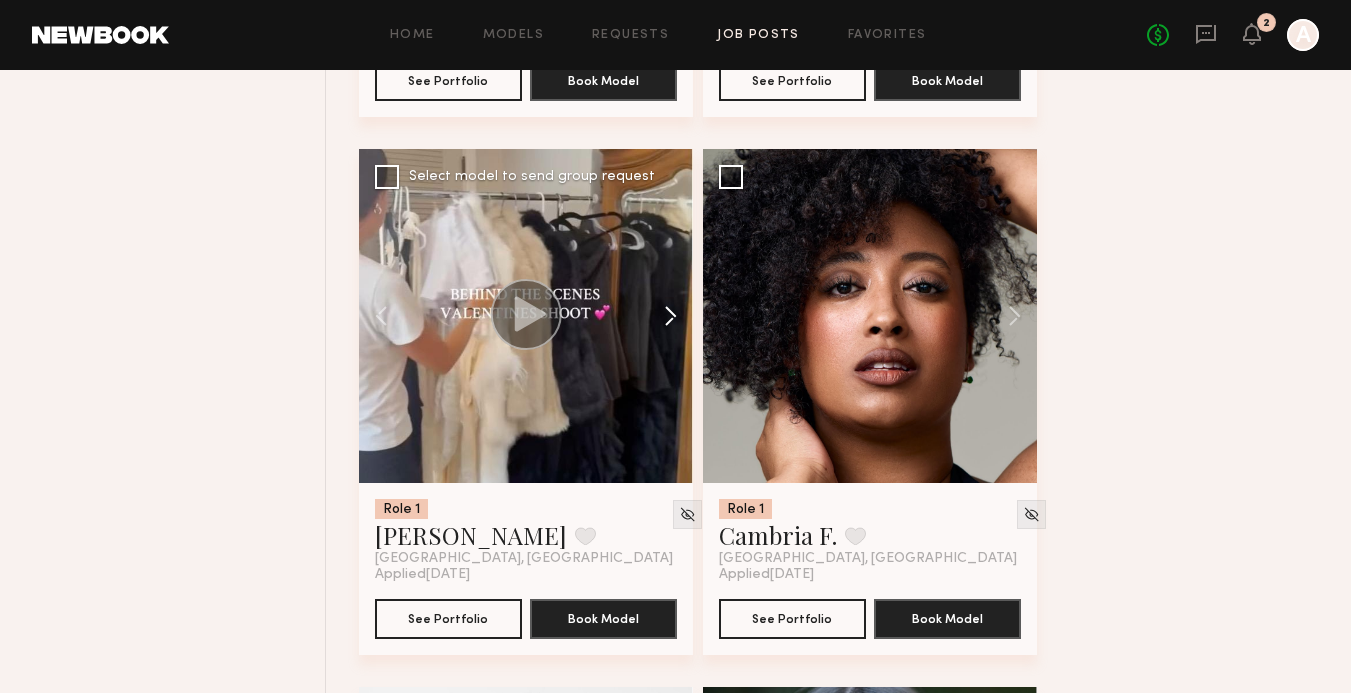 click 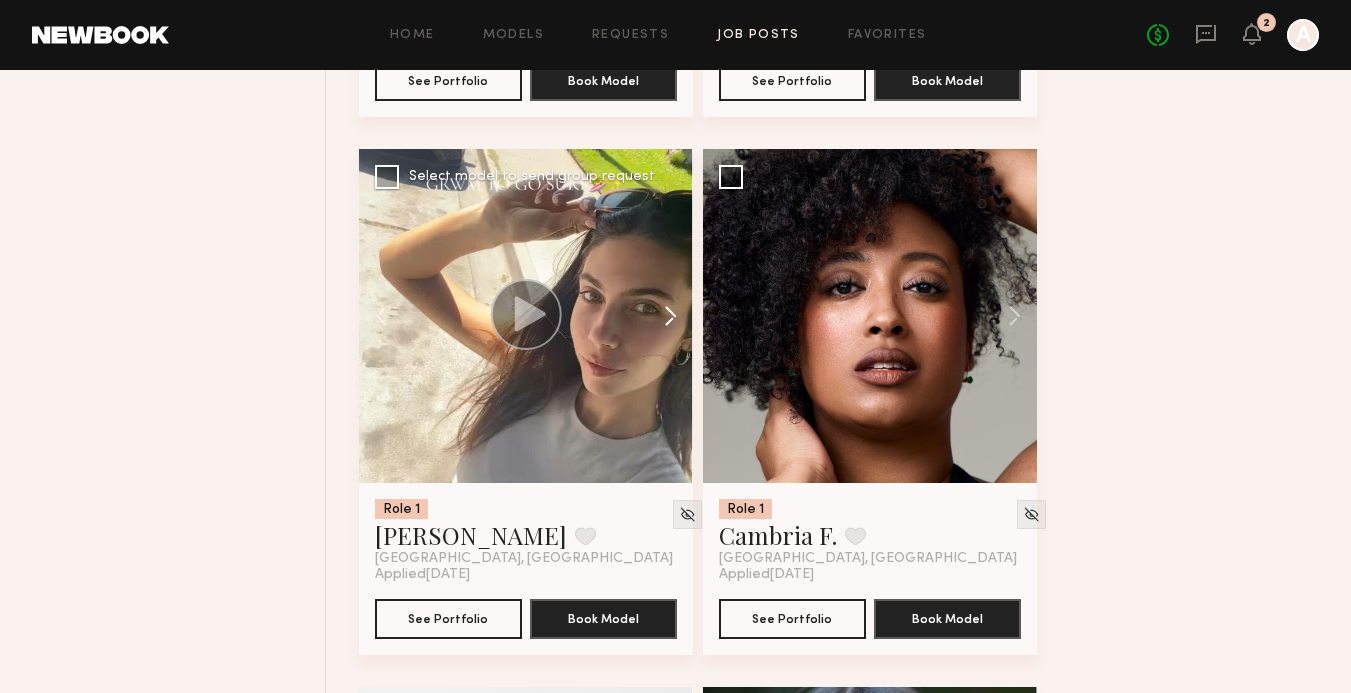 click 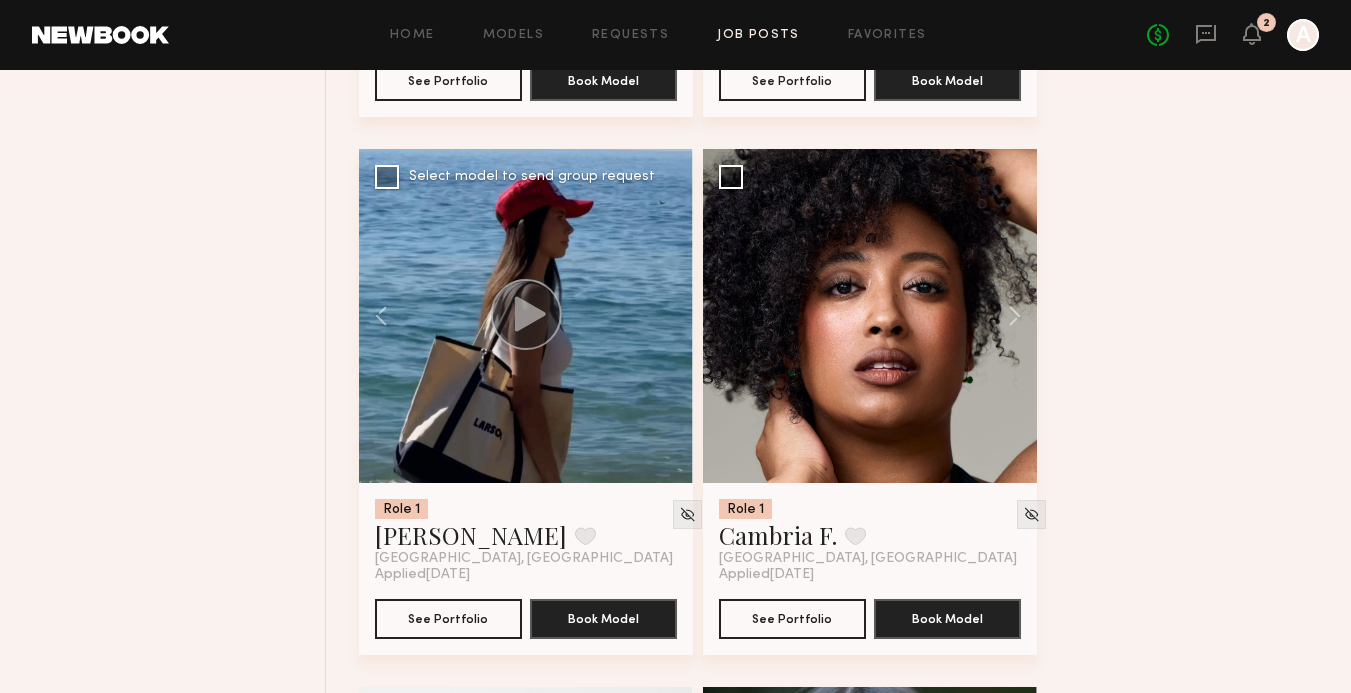 click 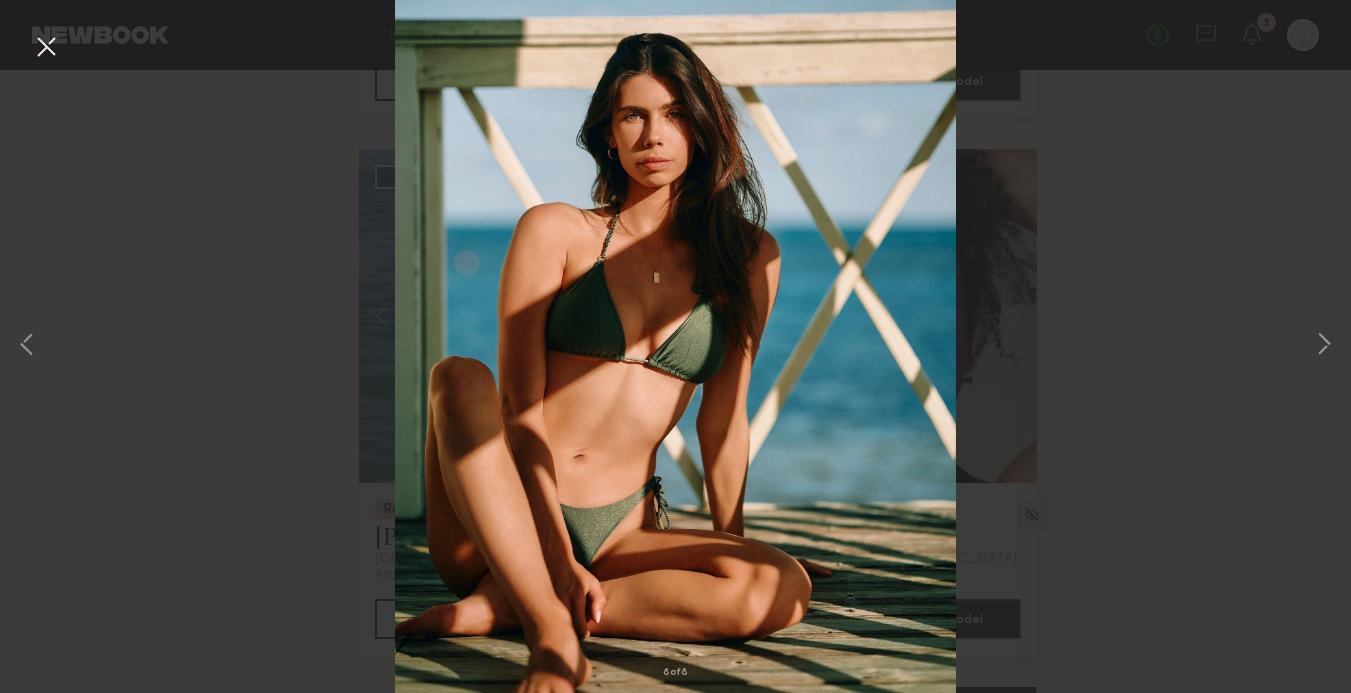 click at bounding box center [46, 48] 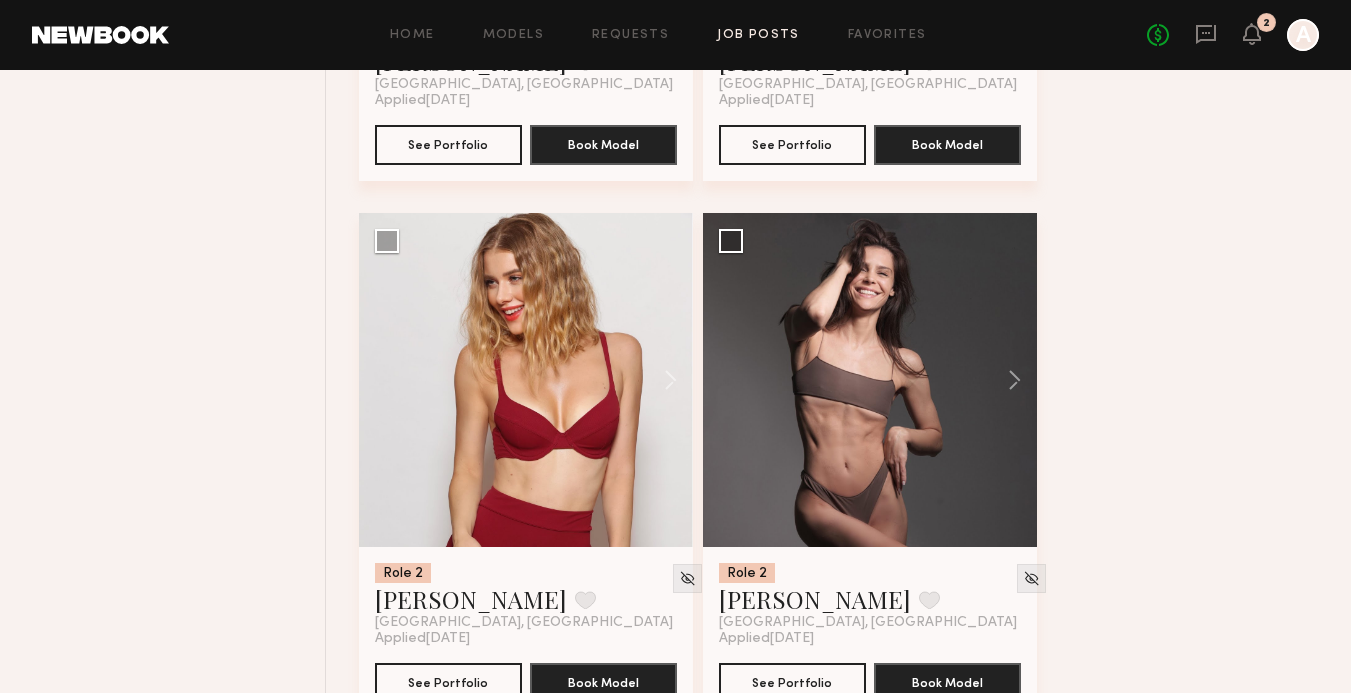 scroll, scrollTop: 5828, scrollLeft: 0, axis: vertical 